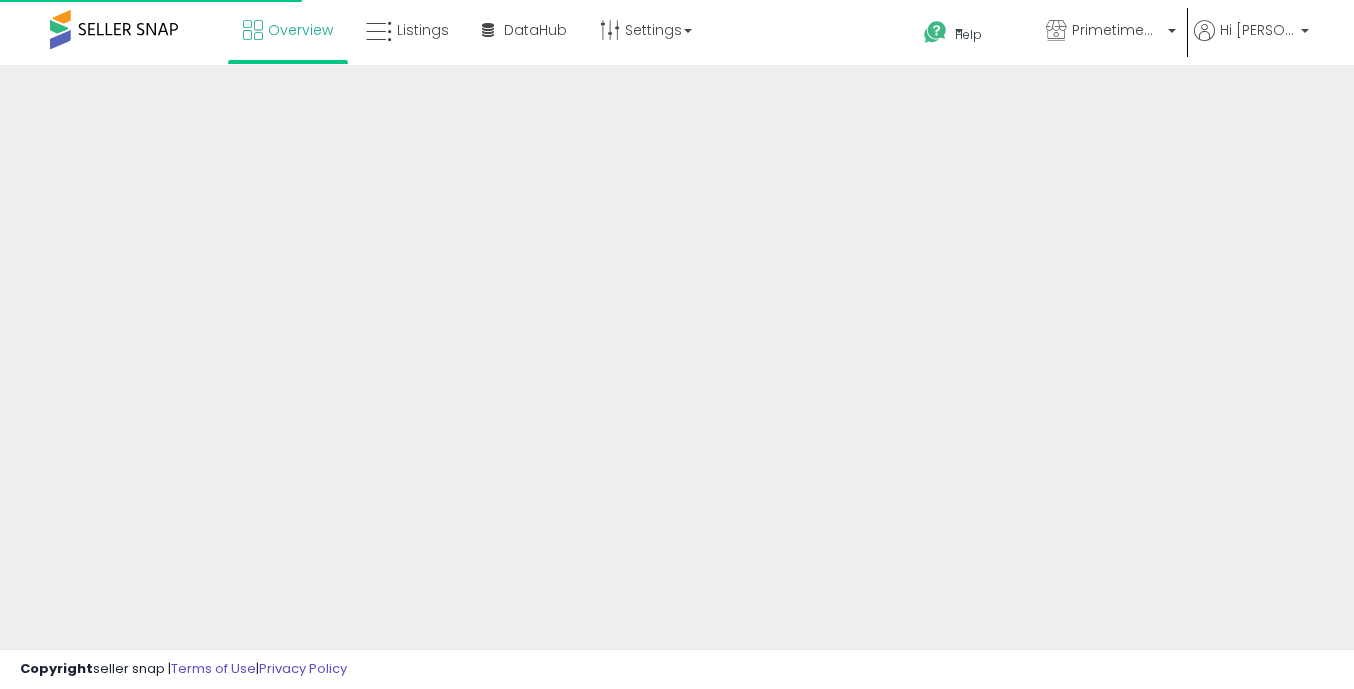 scroll, scrollTop: 0, scrollLeft: 0, axis: both 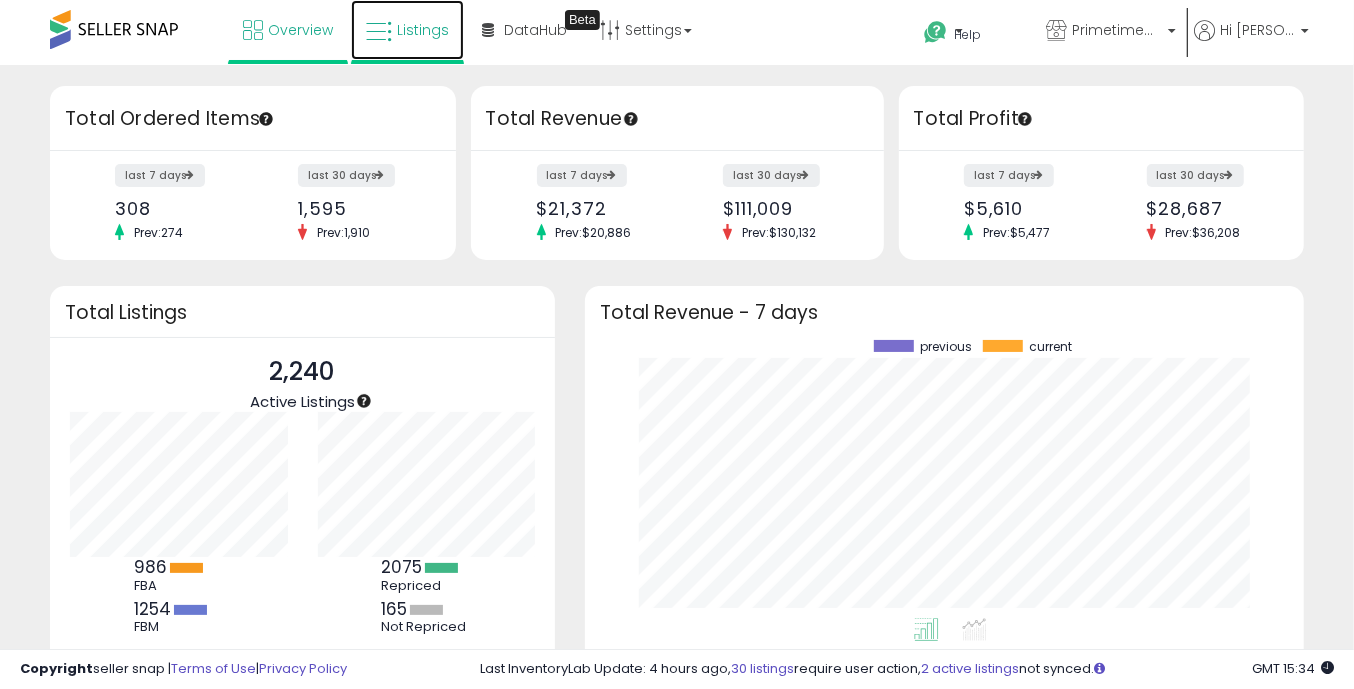 click on "Listings" at bounding box center [423, 30] 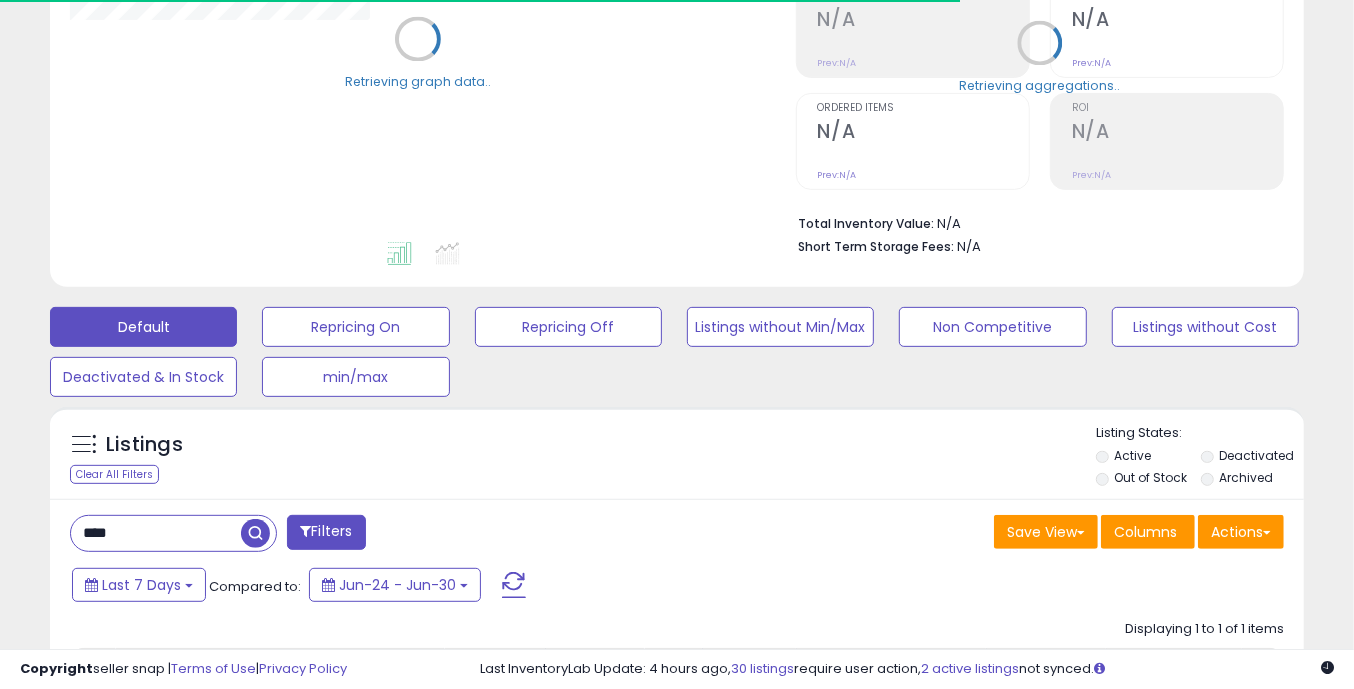 scroll, scrollTop: 625, scrollLeft: 0, axis: vertical 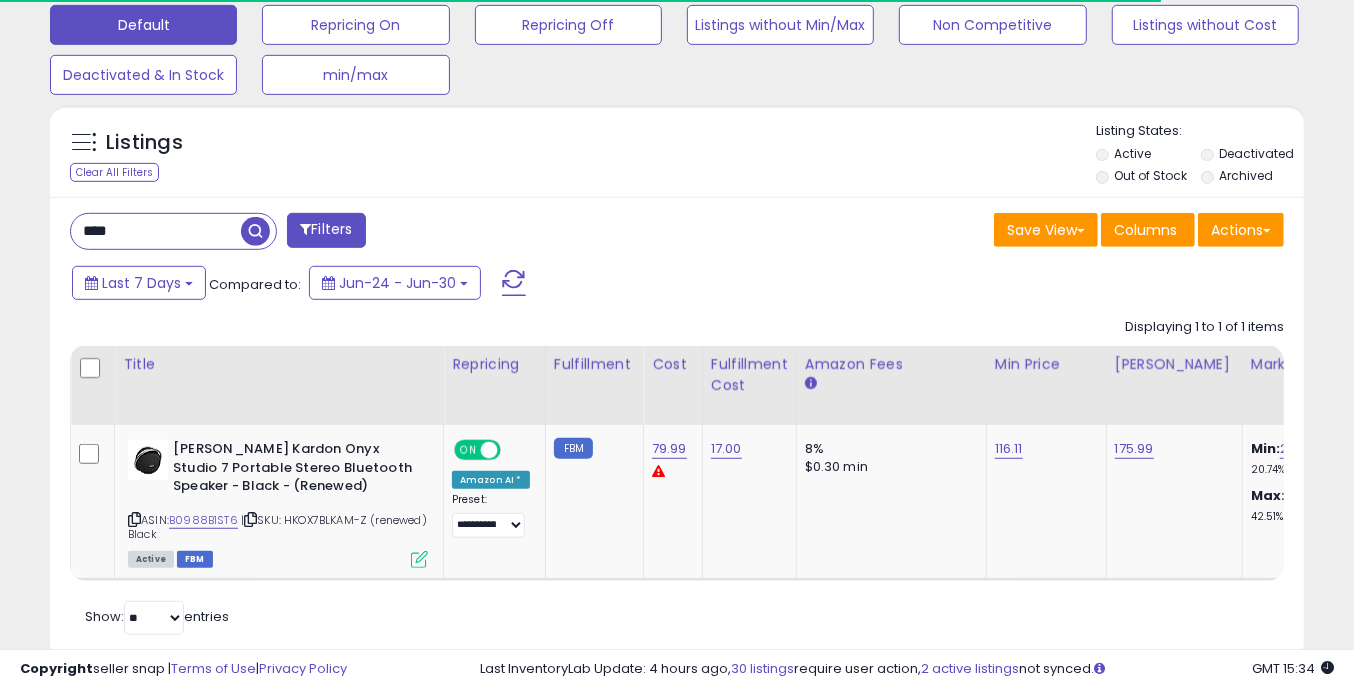 drag, startPoint x: 192, startPoint y: 223, endPoint x: 24, endPoint y: 229, distance: 168.1071 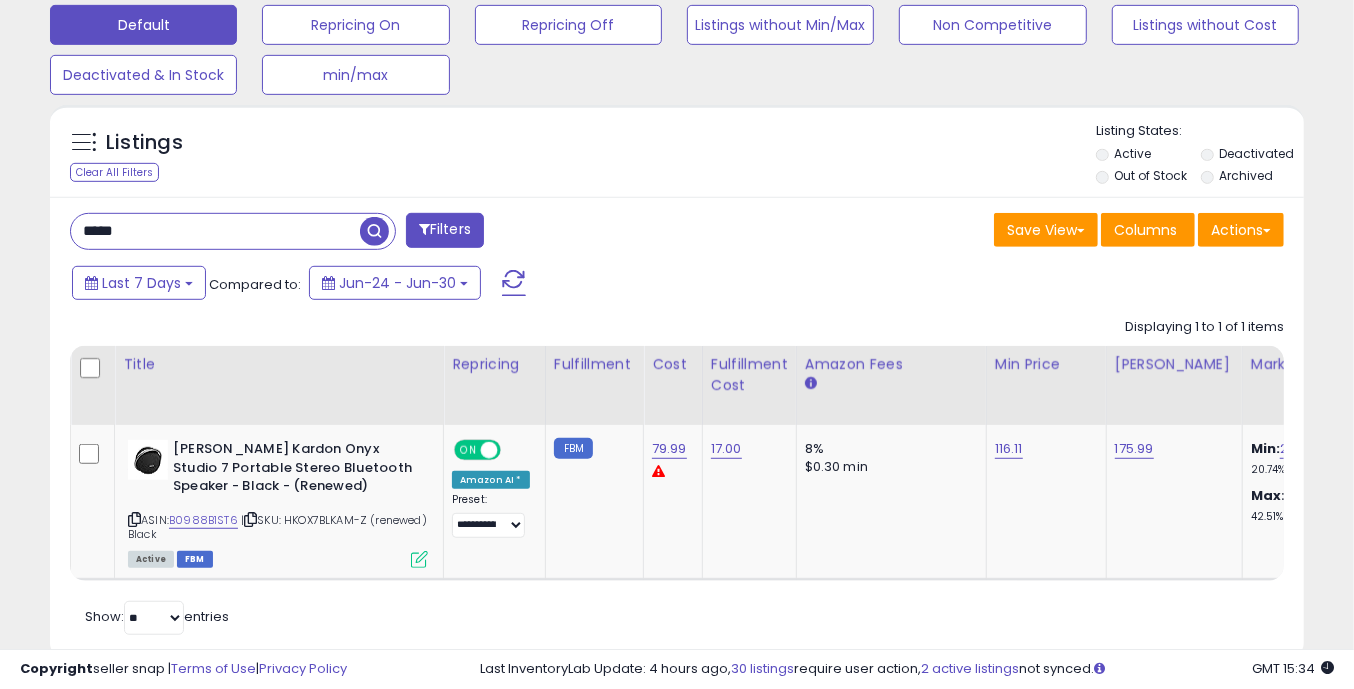 type on "*****" 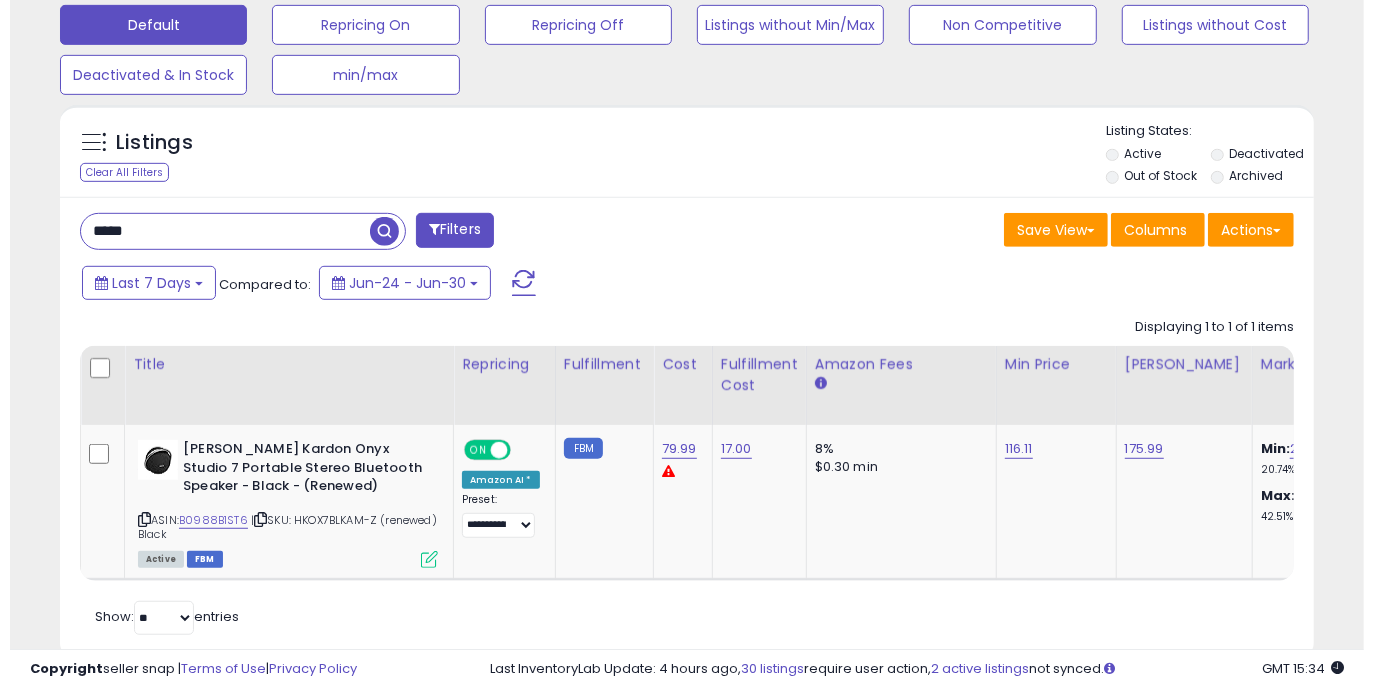scroll, scrollTop: 532, scrollLeft: 0, axis: vertical 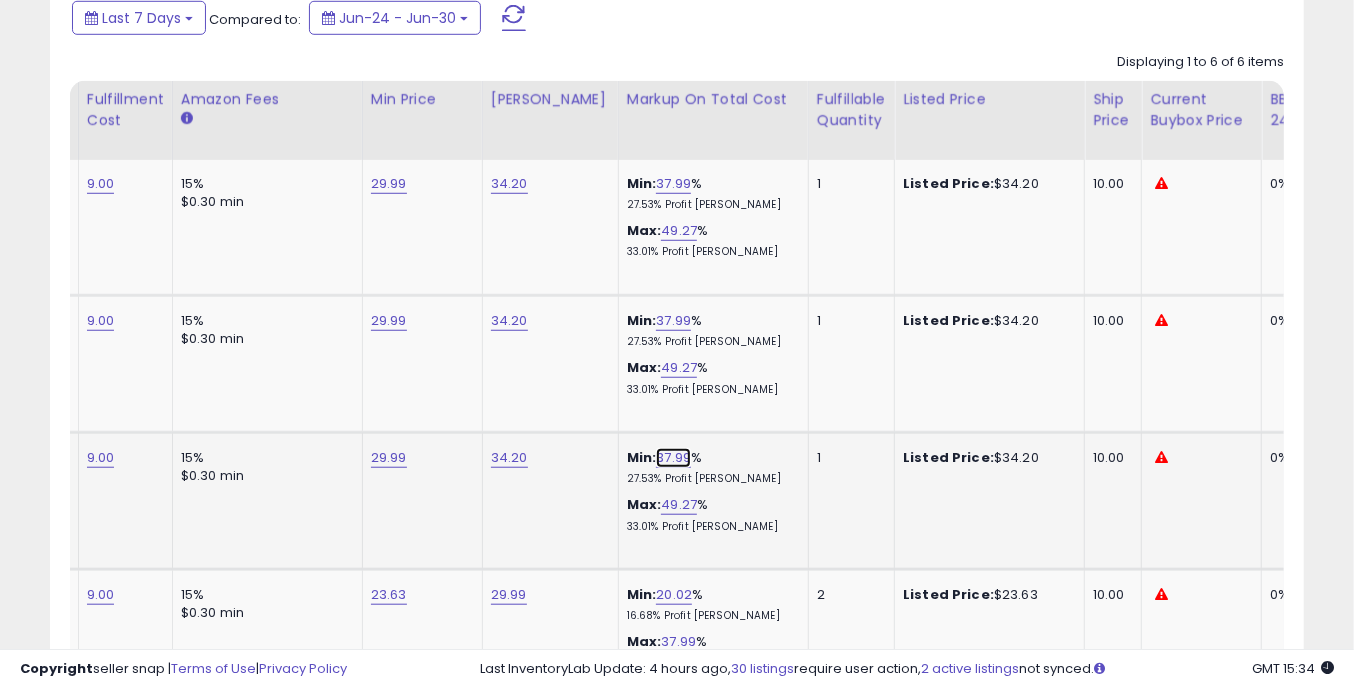 click on "37.99" at bounding box center [673, 458] 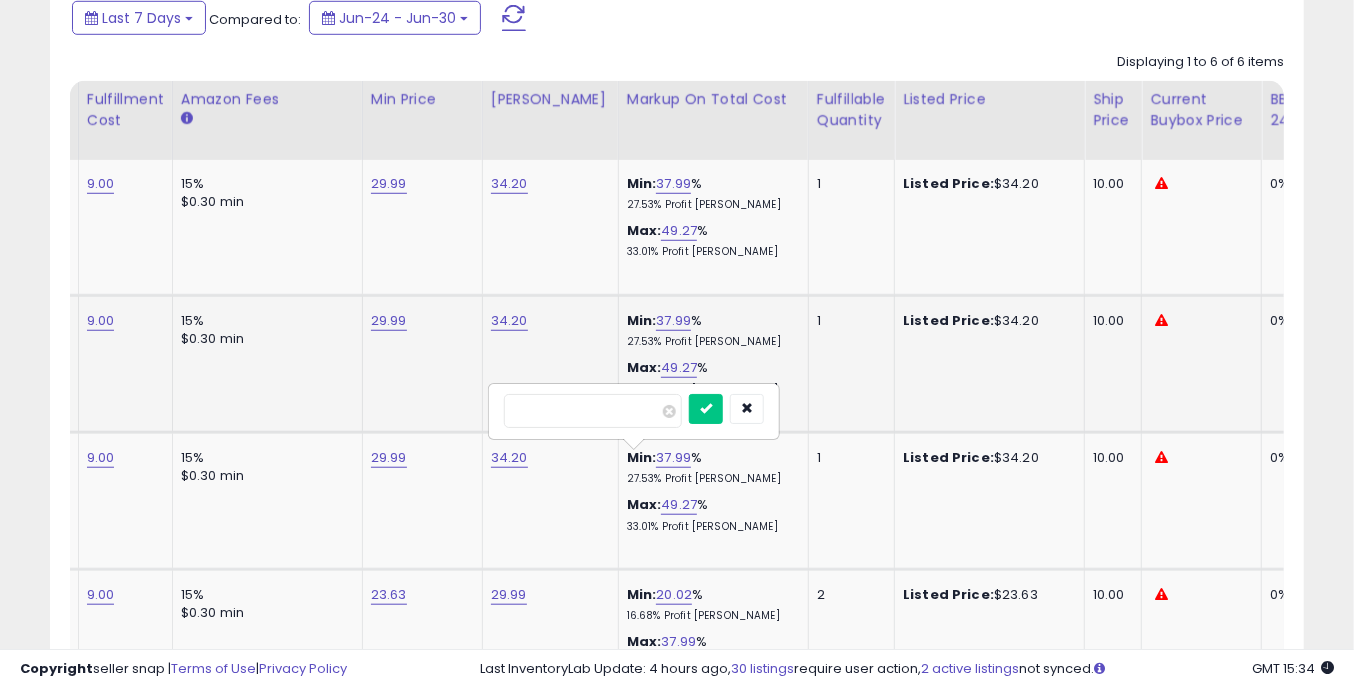 drag, startPoint x: 627, startPoint y: 413, endPoint x: 385, endPoint y: 365, distance: 246.71442 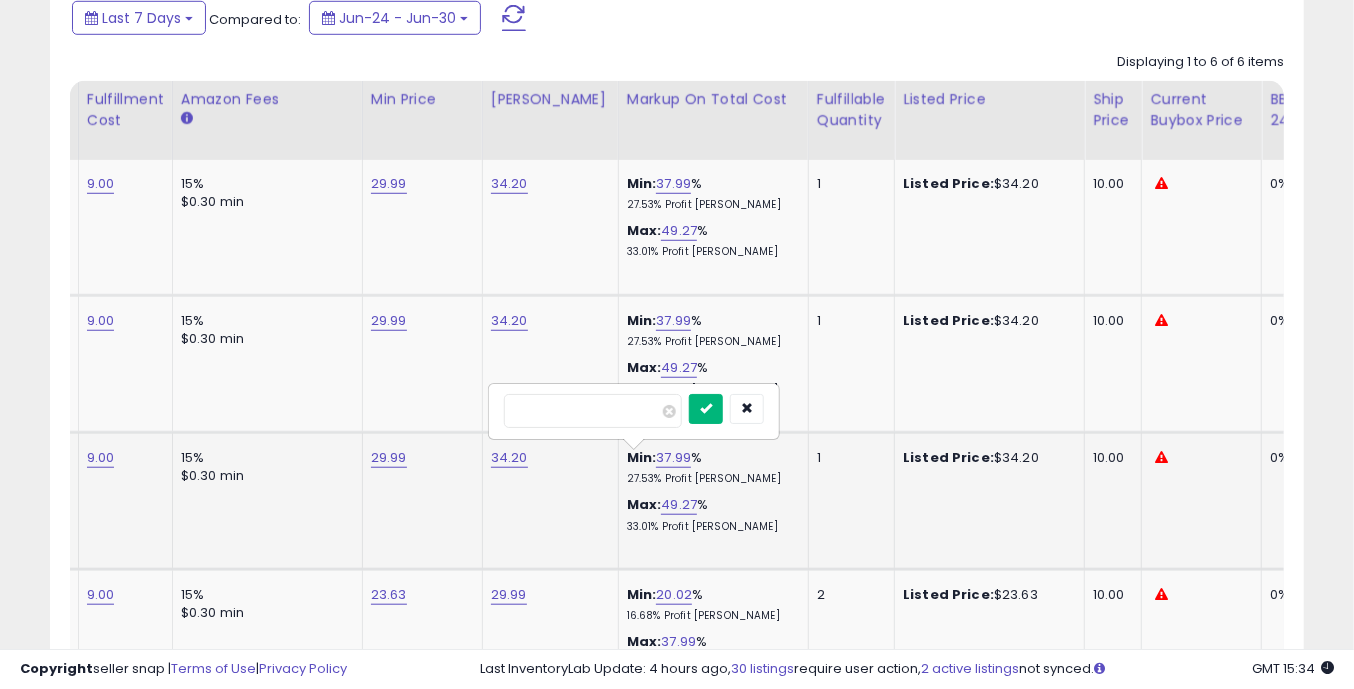 type on "**" 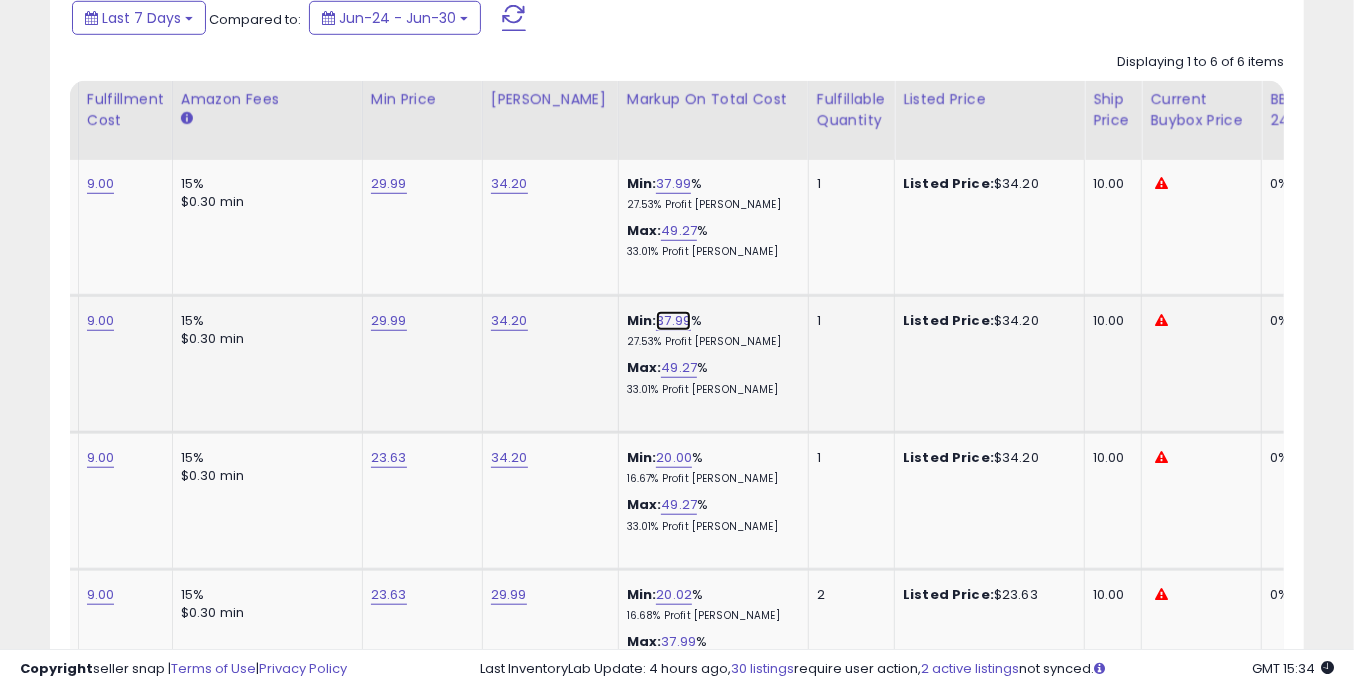 click on "37.99" at bounding box center (673, 321) 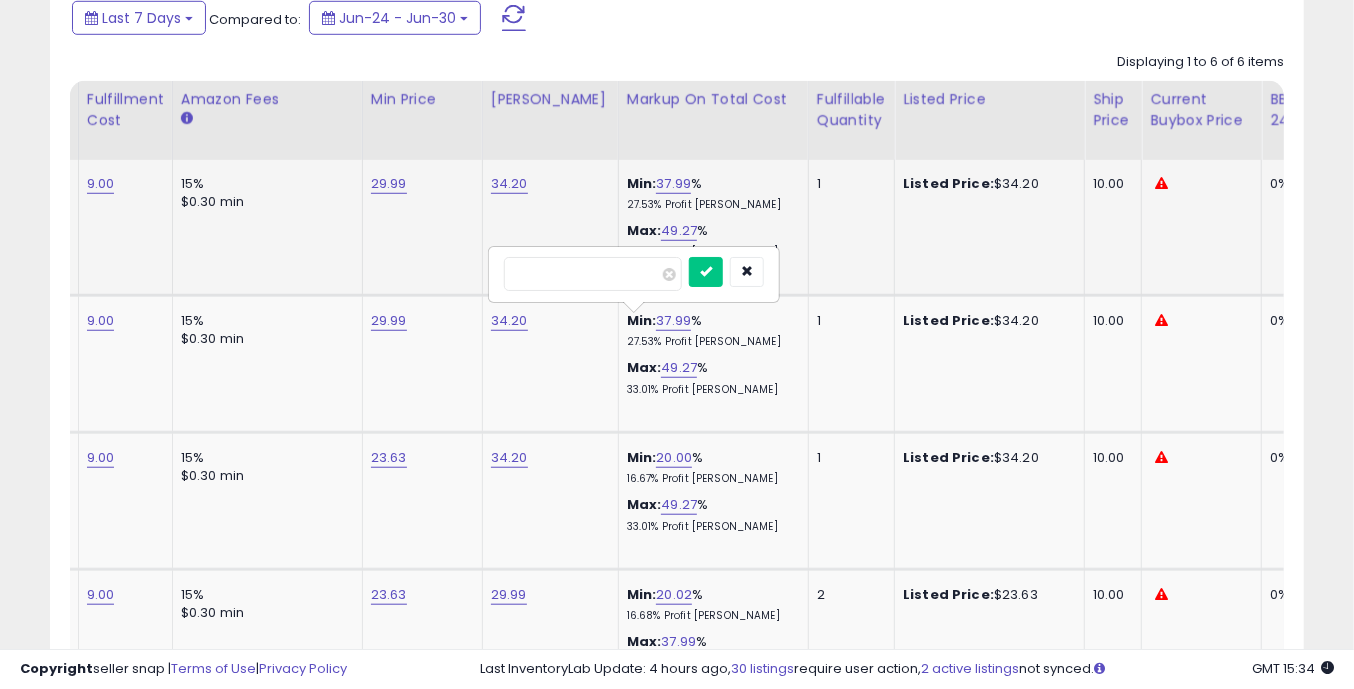 click on "**********" at bounding box center (974, 589) 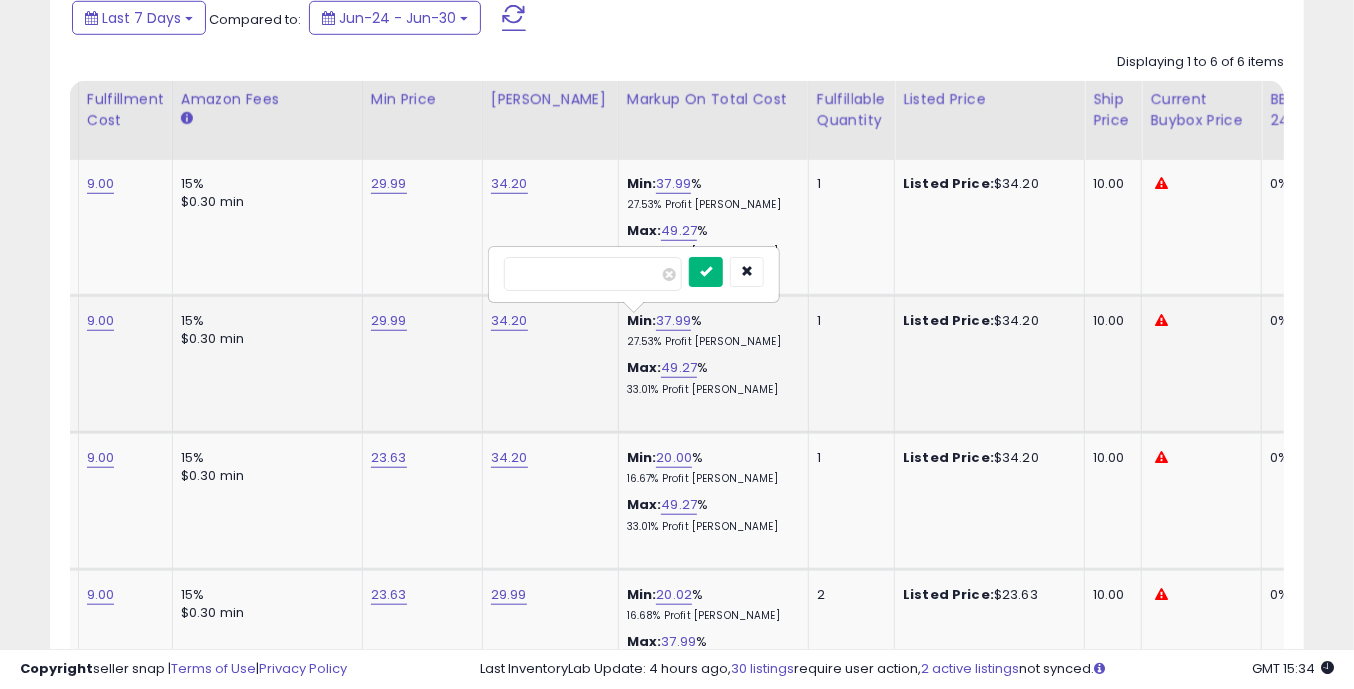 type on "**" 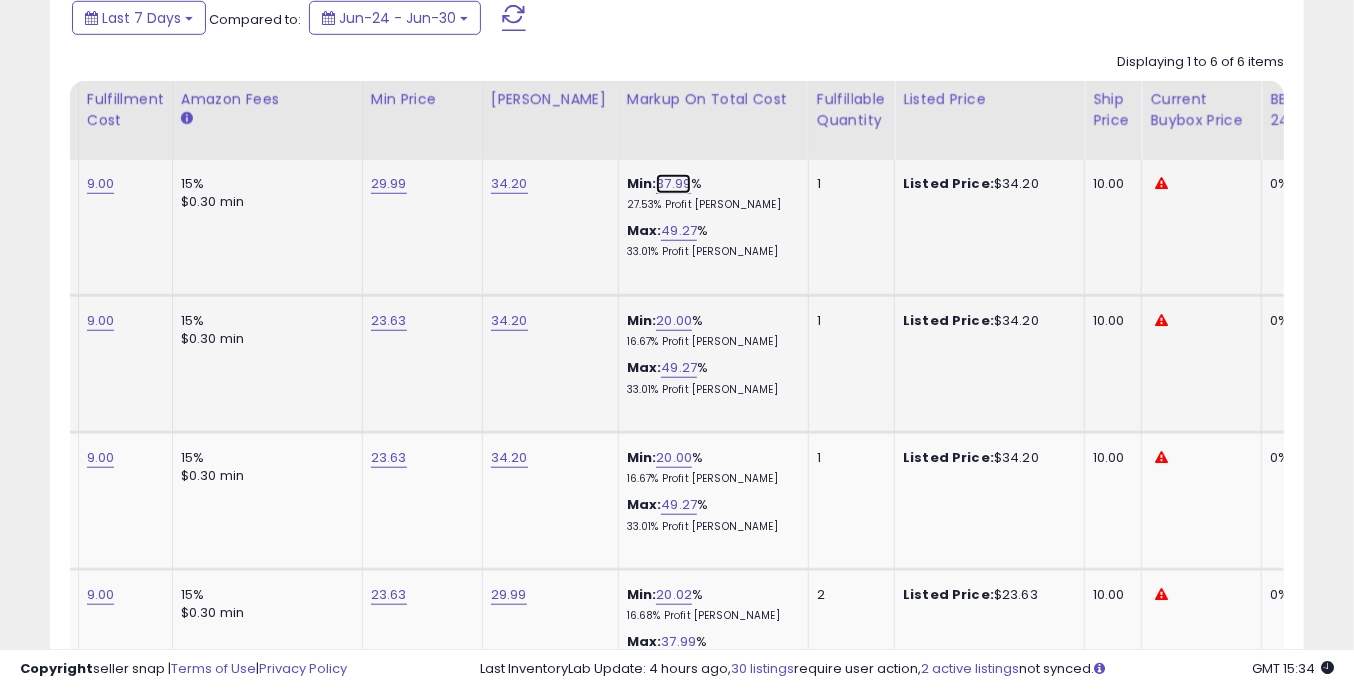 click on "37.99" at bounding box center (673, 184) 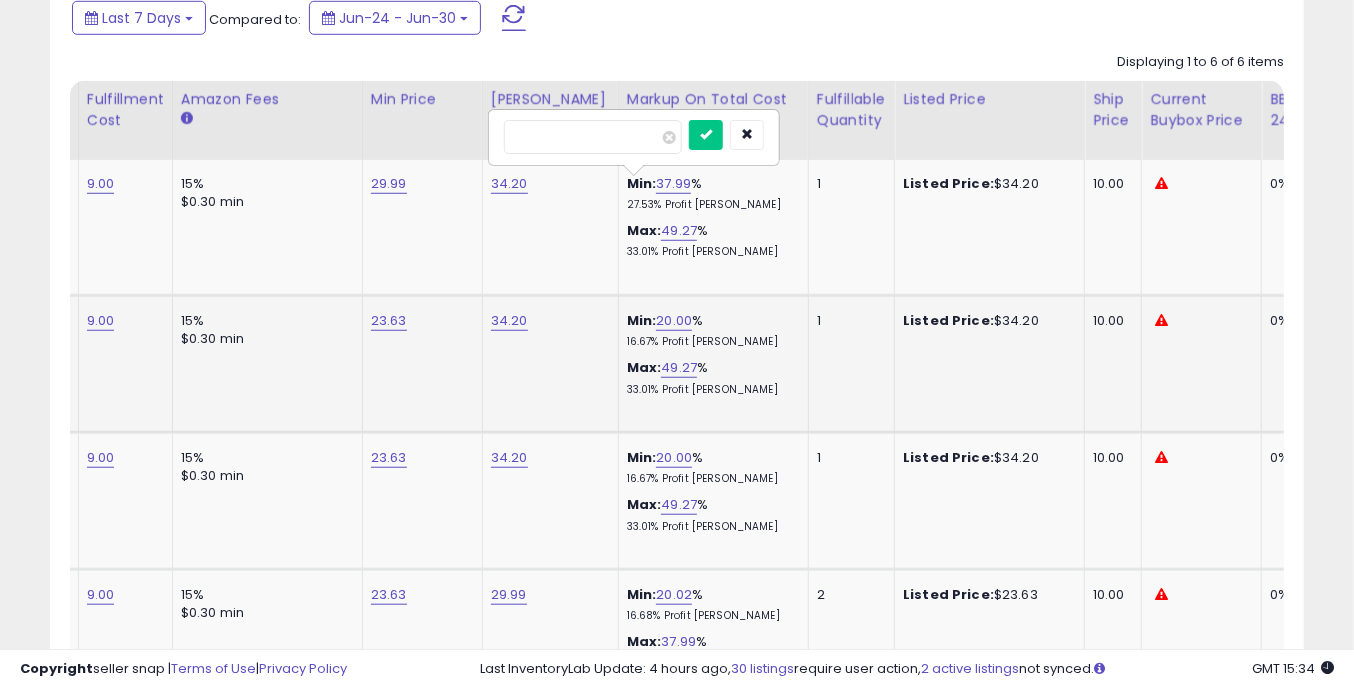 drag, startPoint x: 645, startPoint y: 131, endPoint x: 255, endPoint y: 84, distance: 392.82184 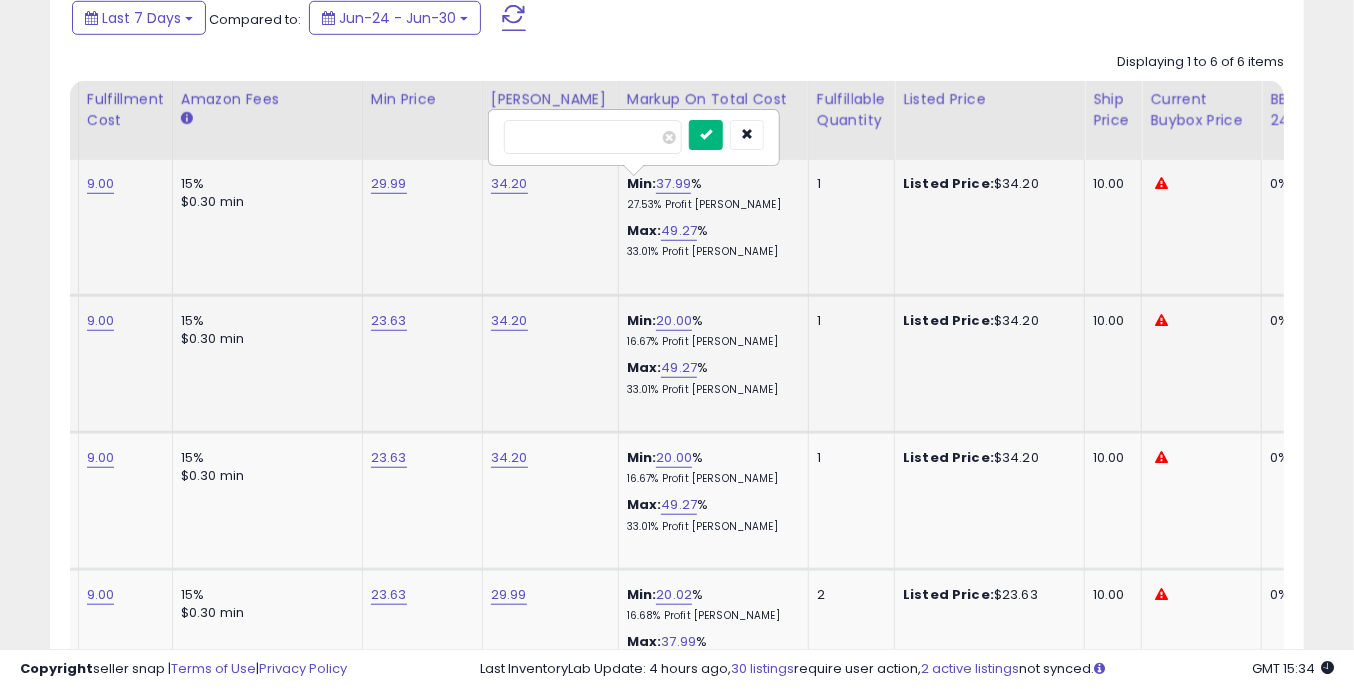 type on "**" 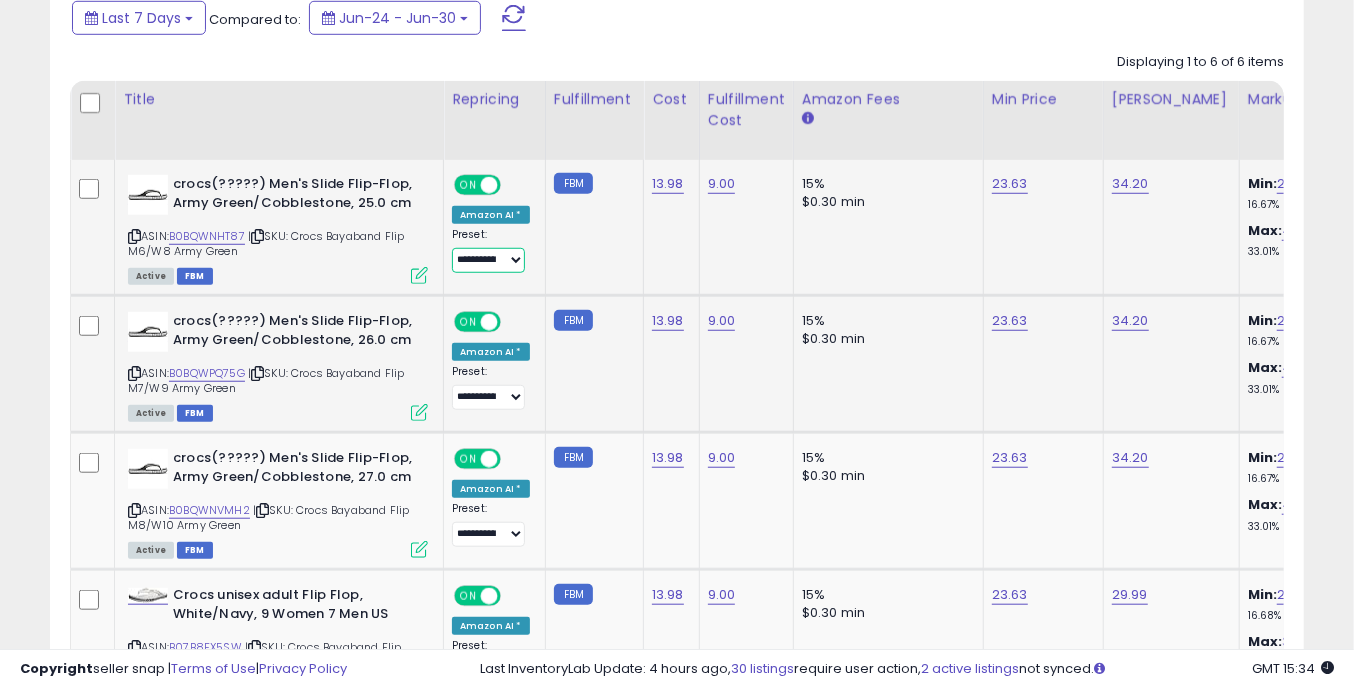 click on "**********" at bounding box center [488, 260] 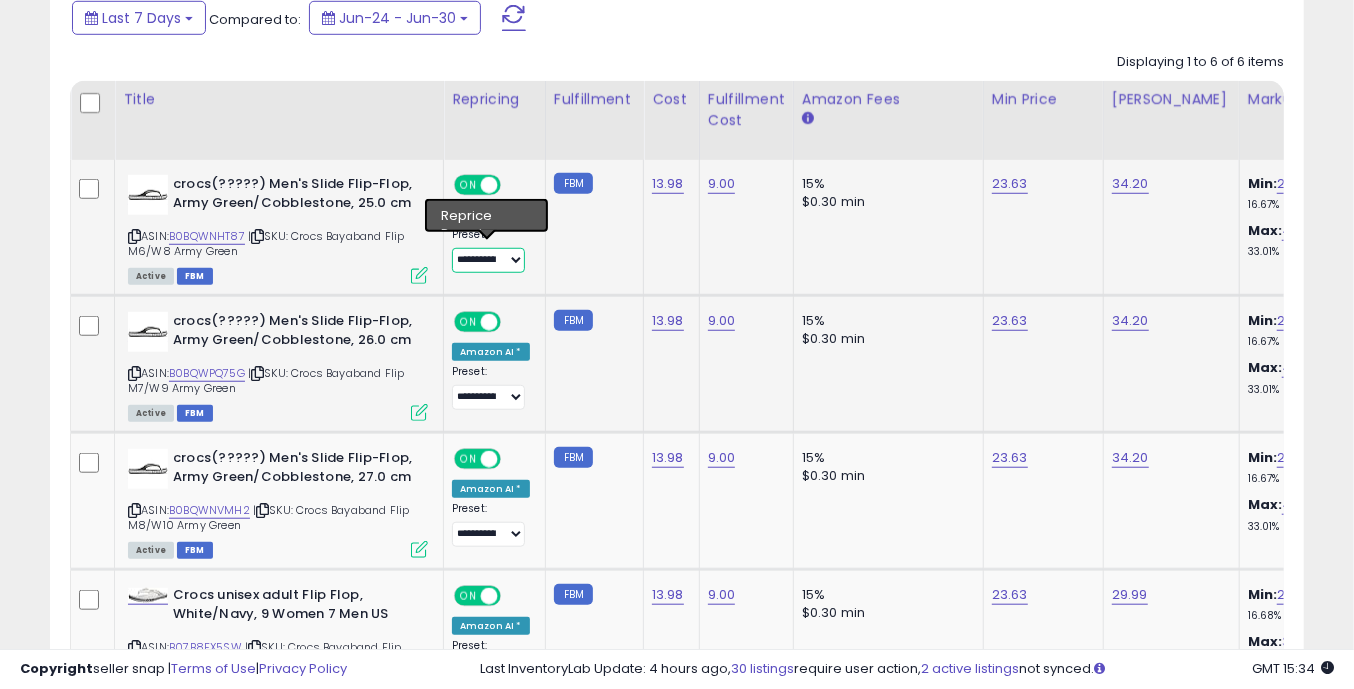 select on "**********" 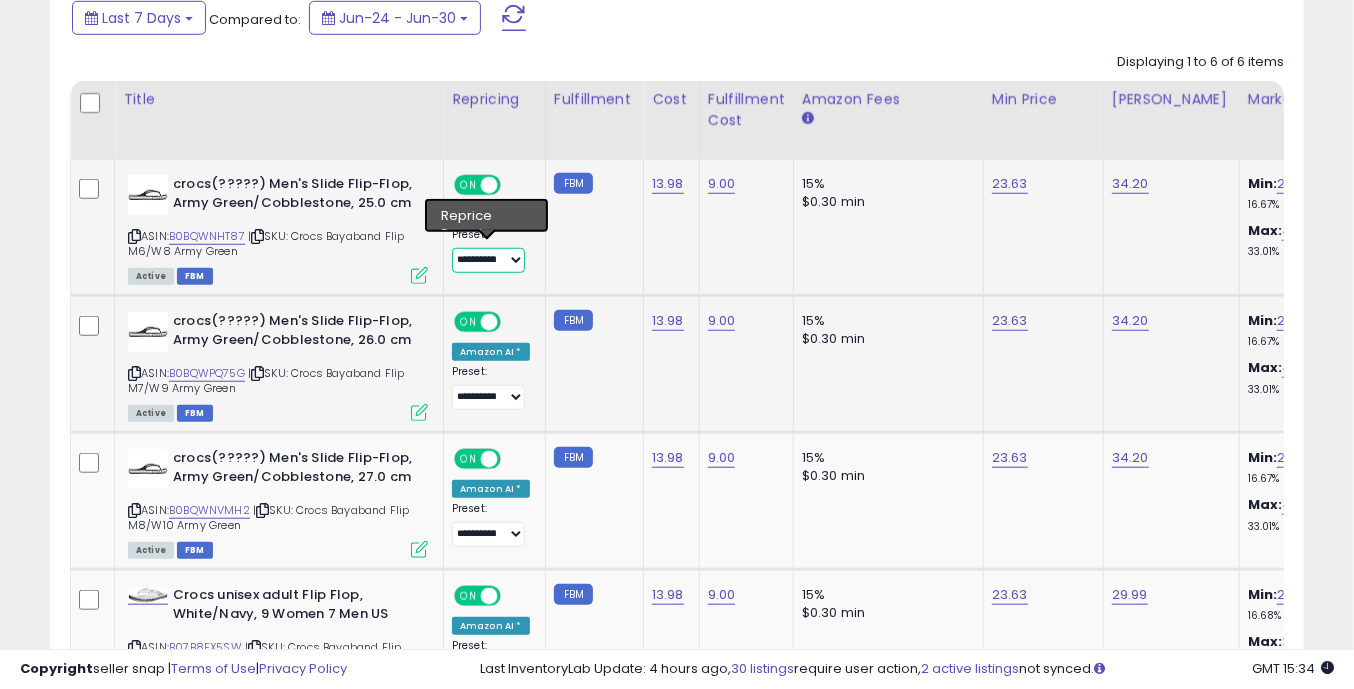 click on "**********" at bounding box center (488, 260) 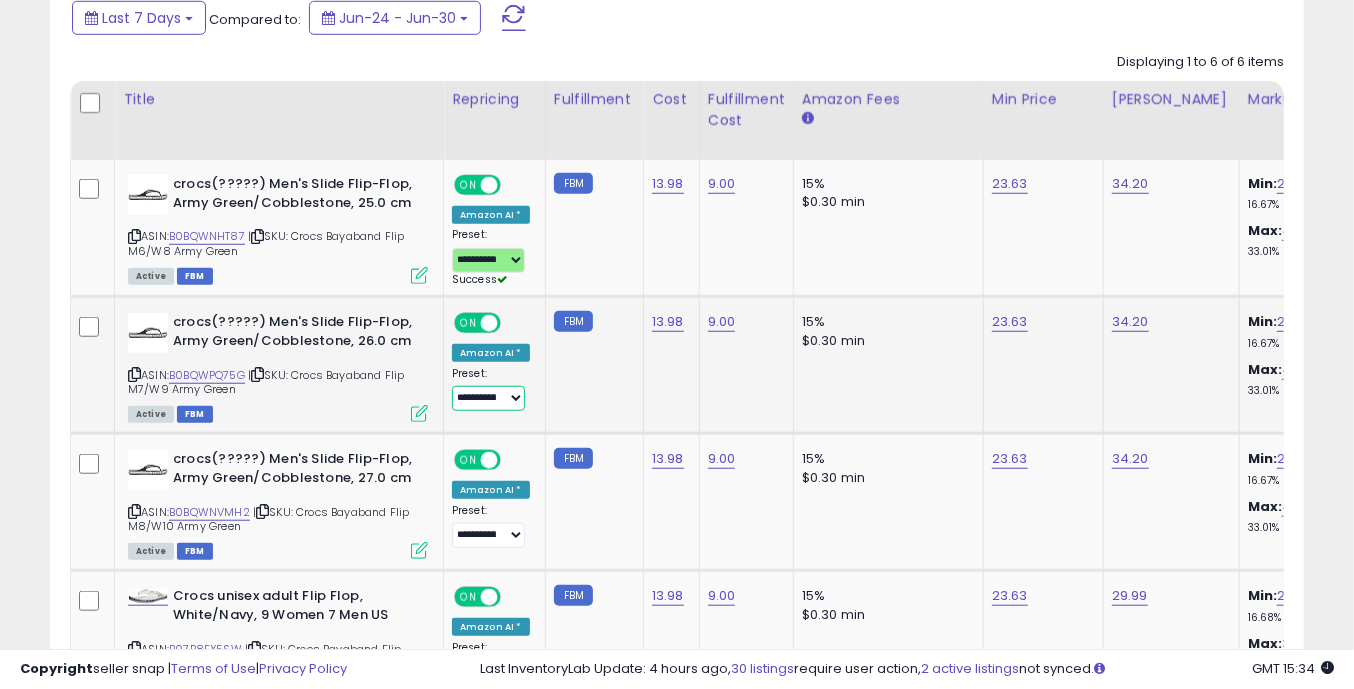 click on "**********" at bounding box center [488, 398] 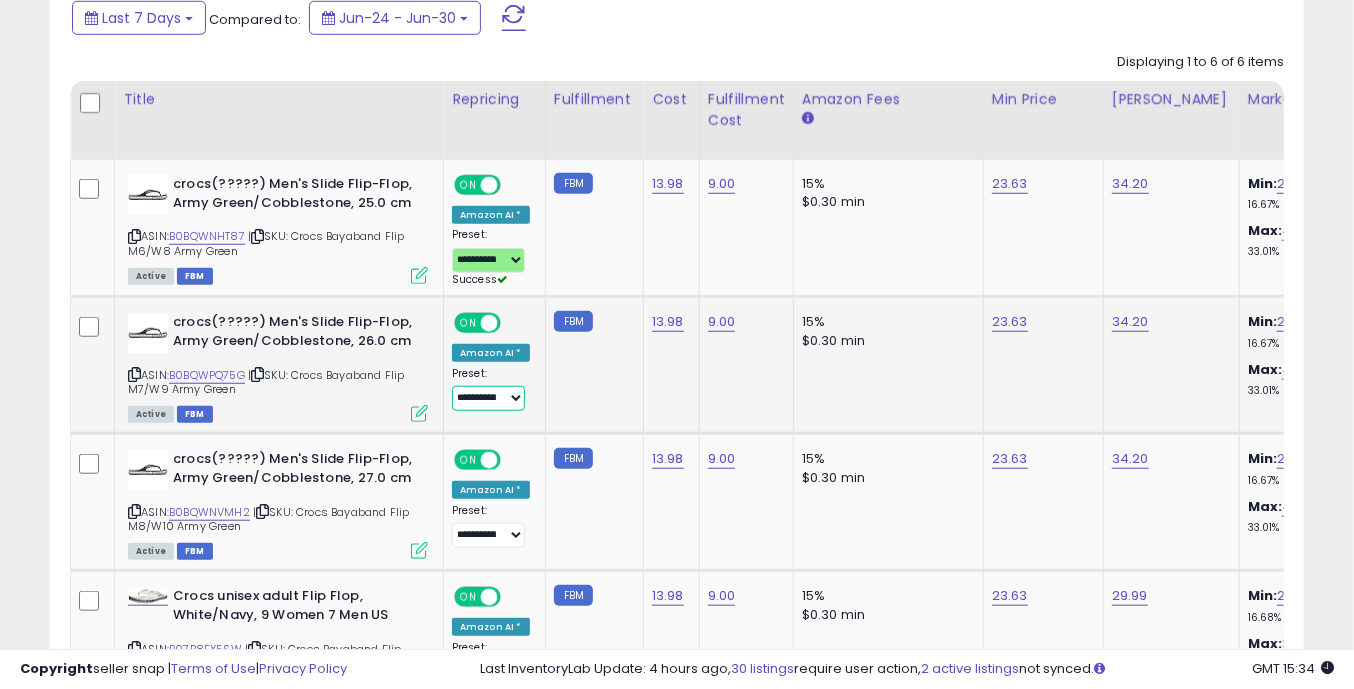 click on "**********" at bounding box center (488, 398) 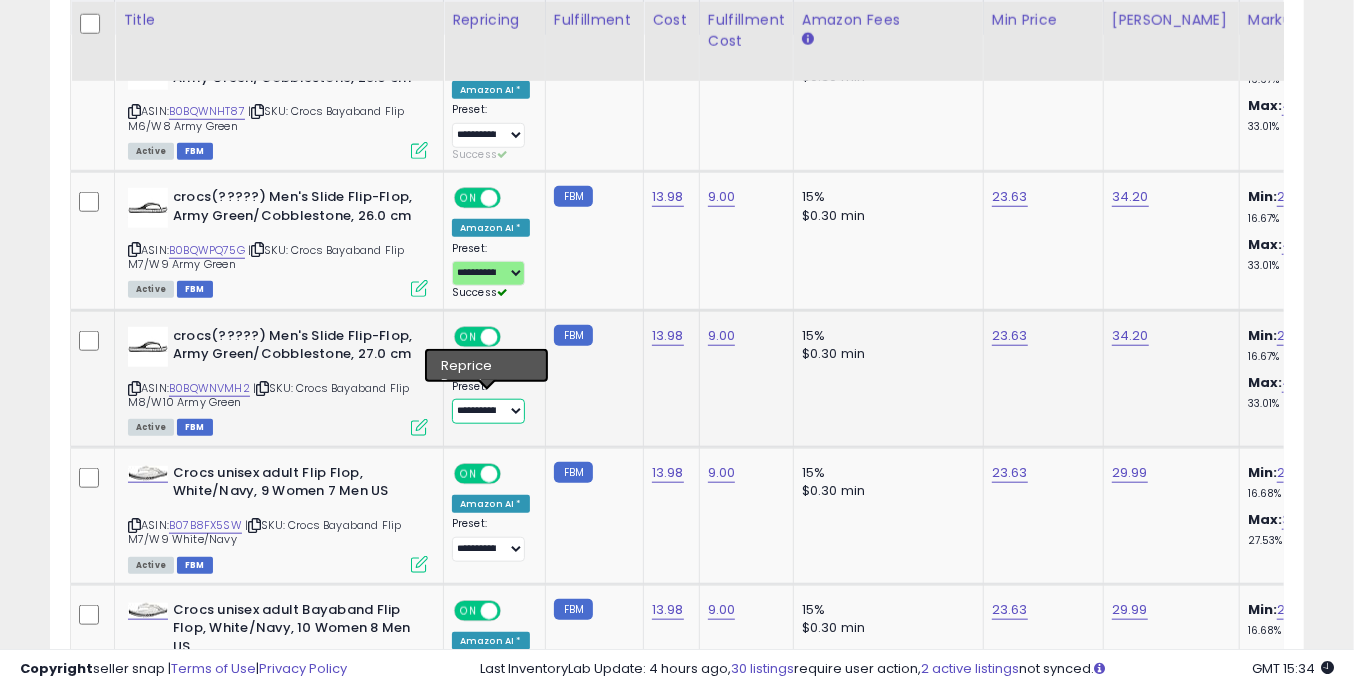 click on "**********" at bounding box center [488, 411] 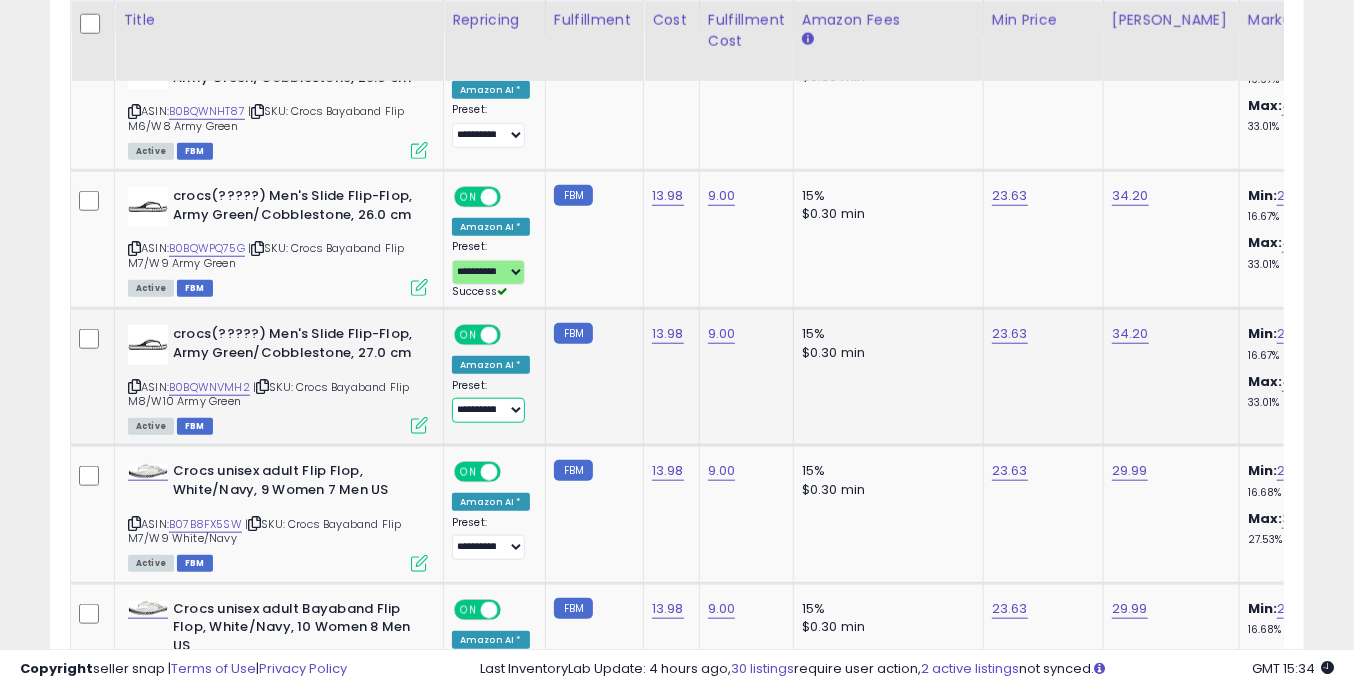 select on "**********" 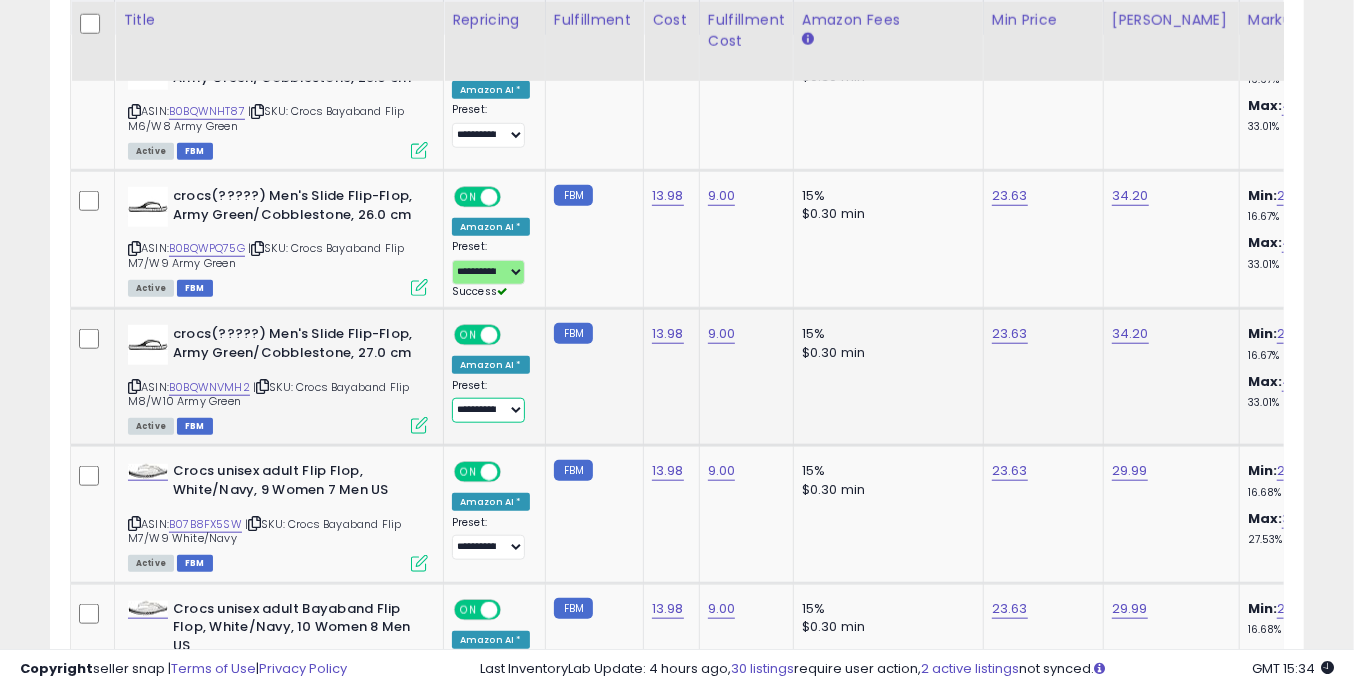 click on "**********" at bounding box center (488, 410) 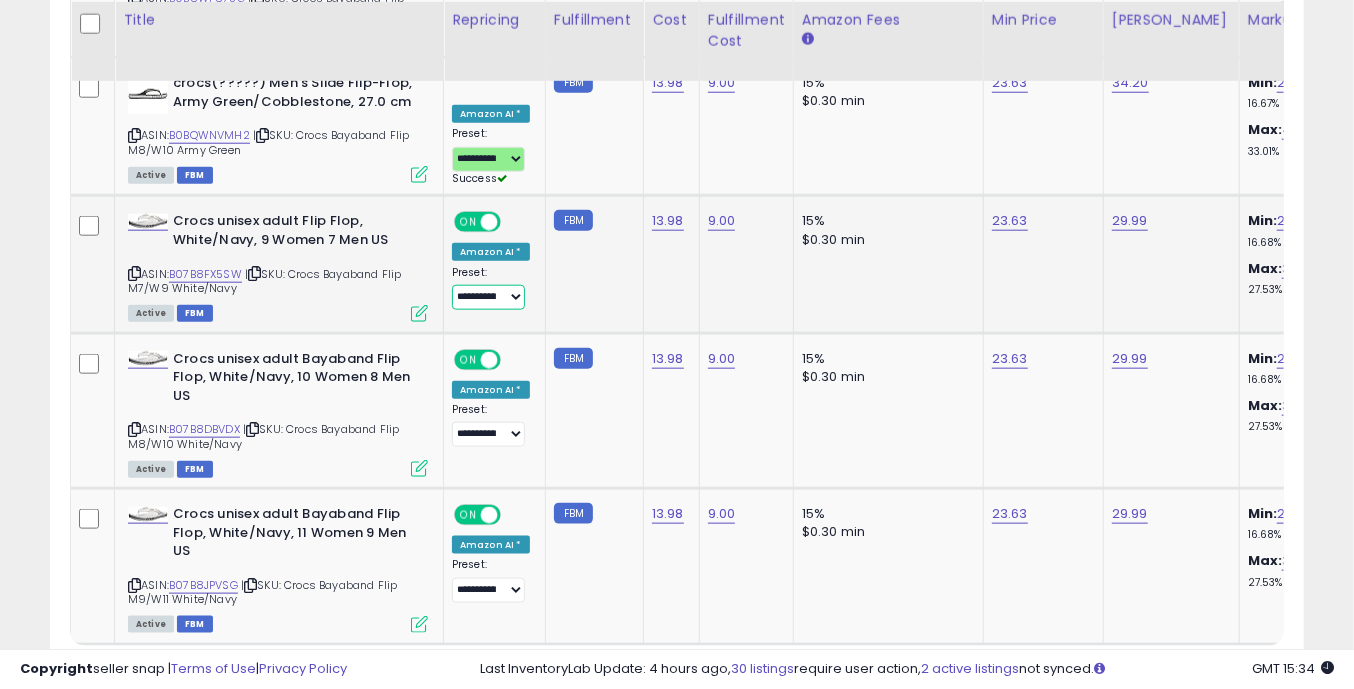 click on "**********" at bounding box center (488, 297) 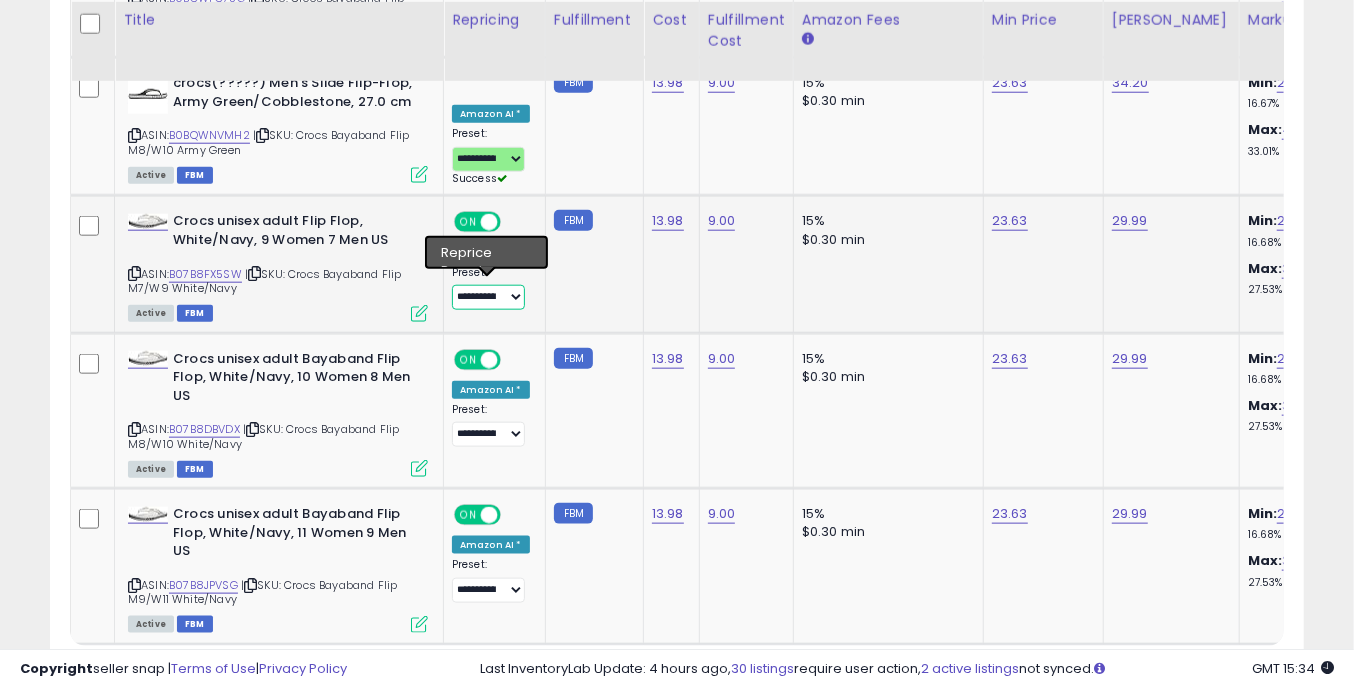 select on "**********" 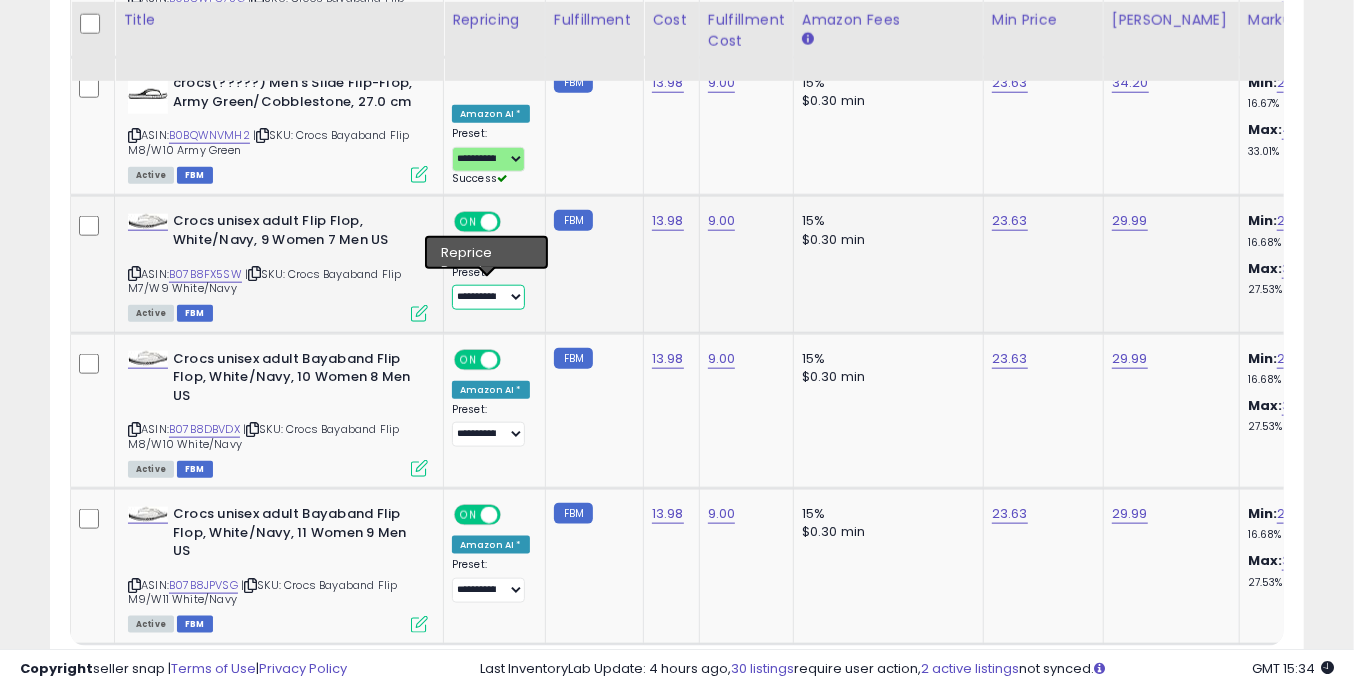 click on "**********" at bounding box center [488, 297] 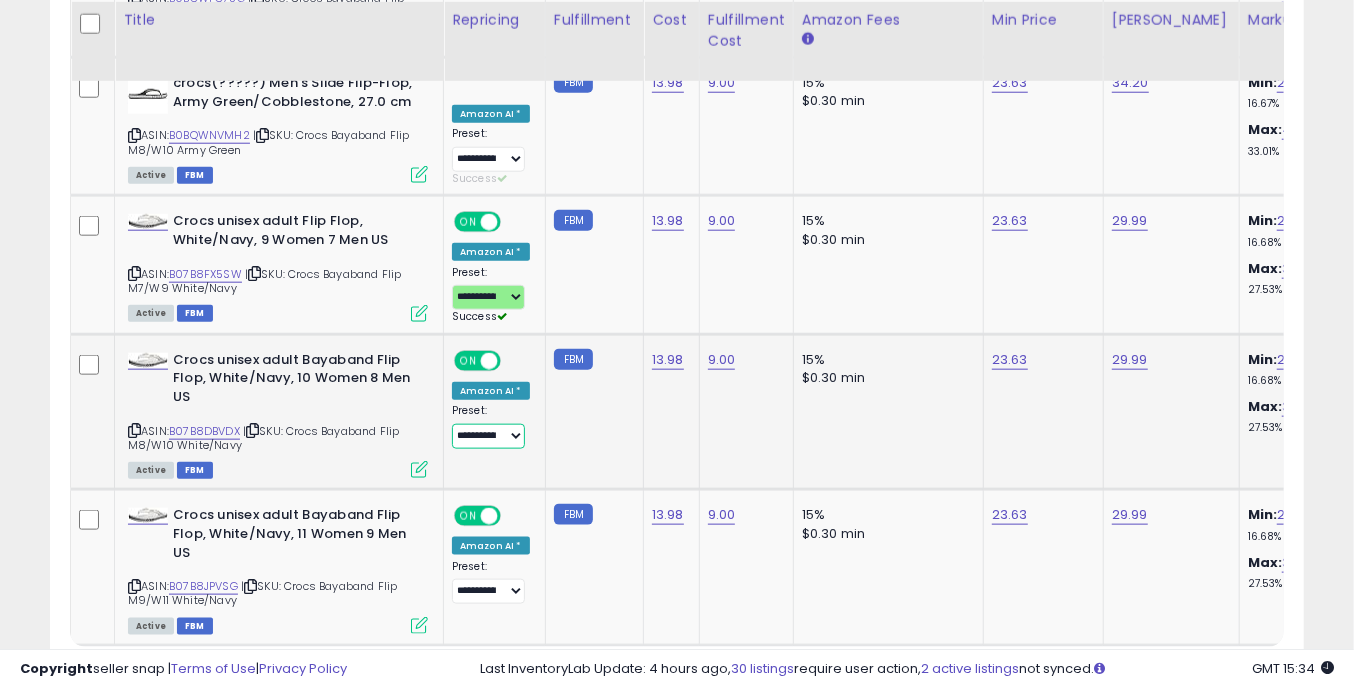 click on "**********" at bounding box center (488, 436) 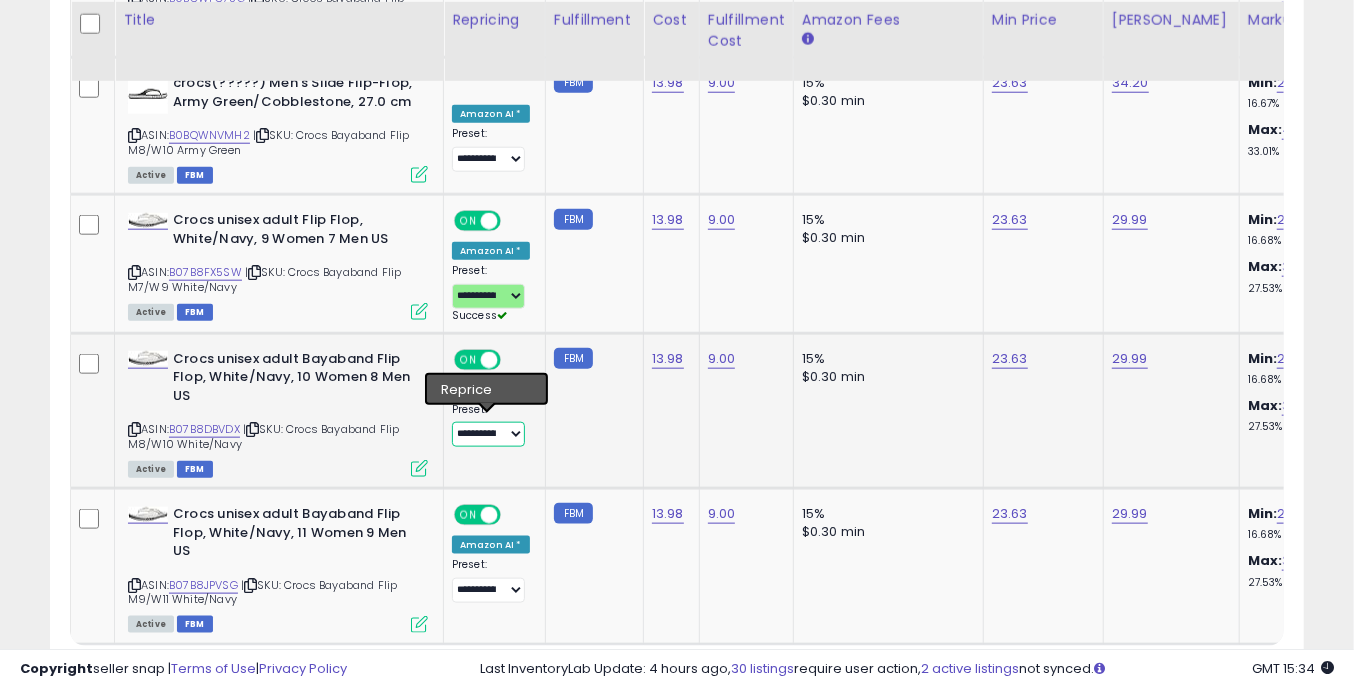 select on "**********" 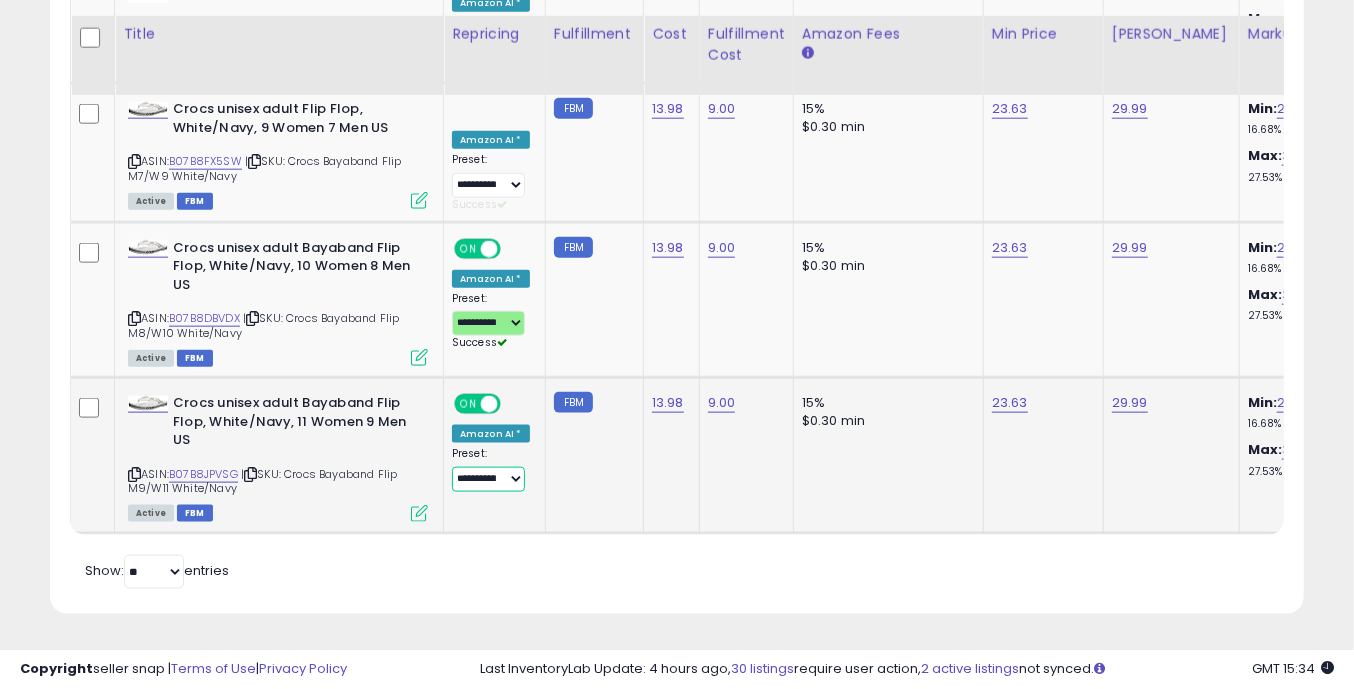 click on "**********" at bounding box center (488, 479) 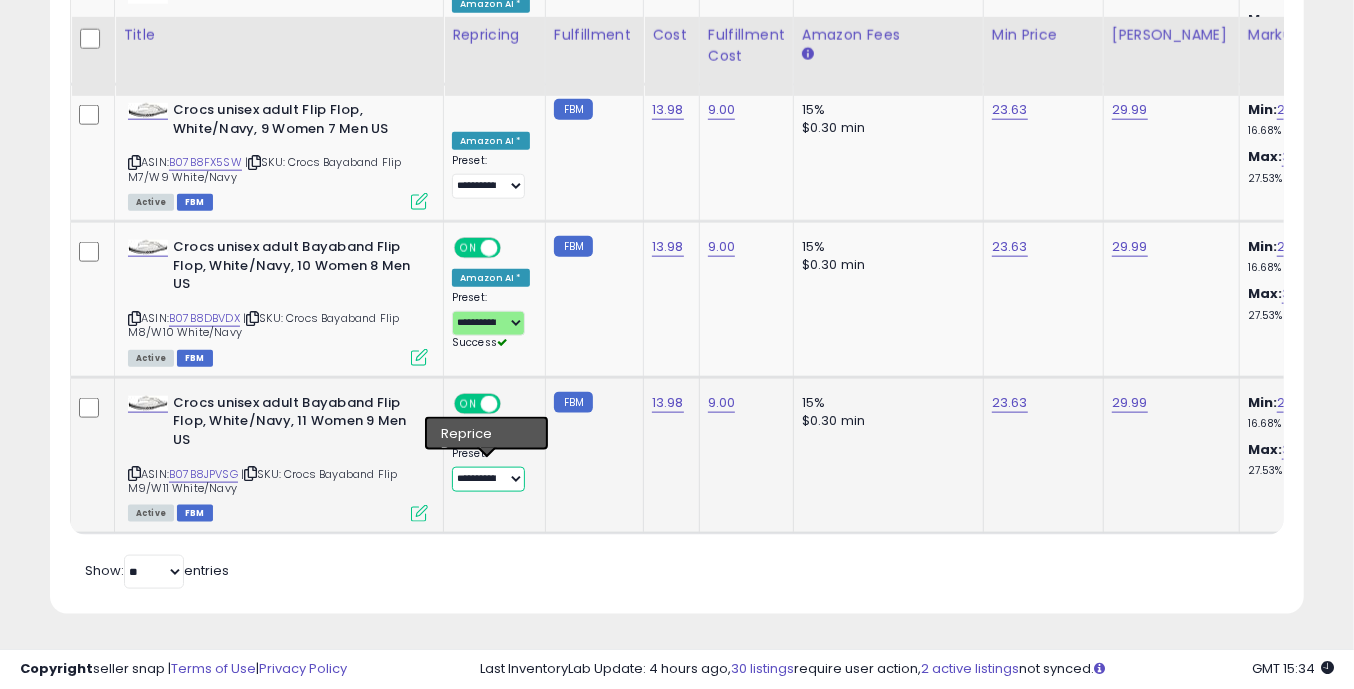 select on "**********" 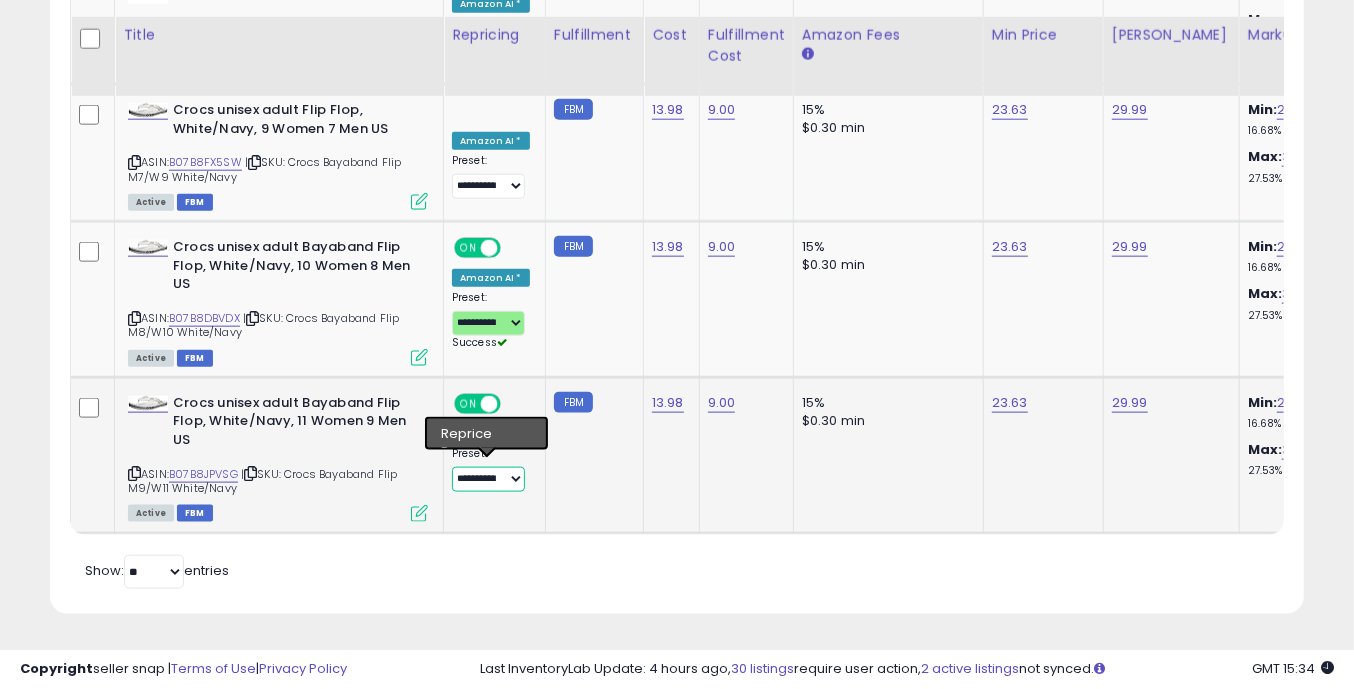 click on "**********" at bounding box center [488, 479] 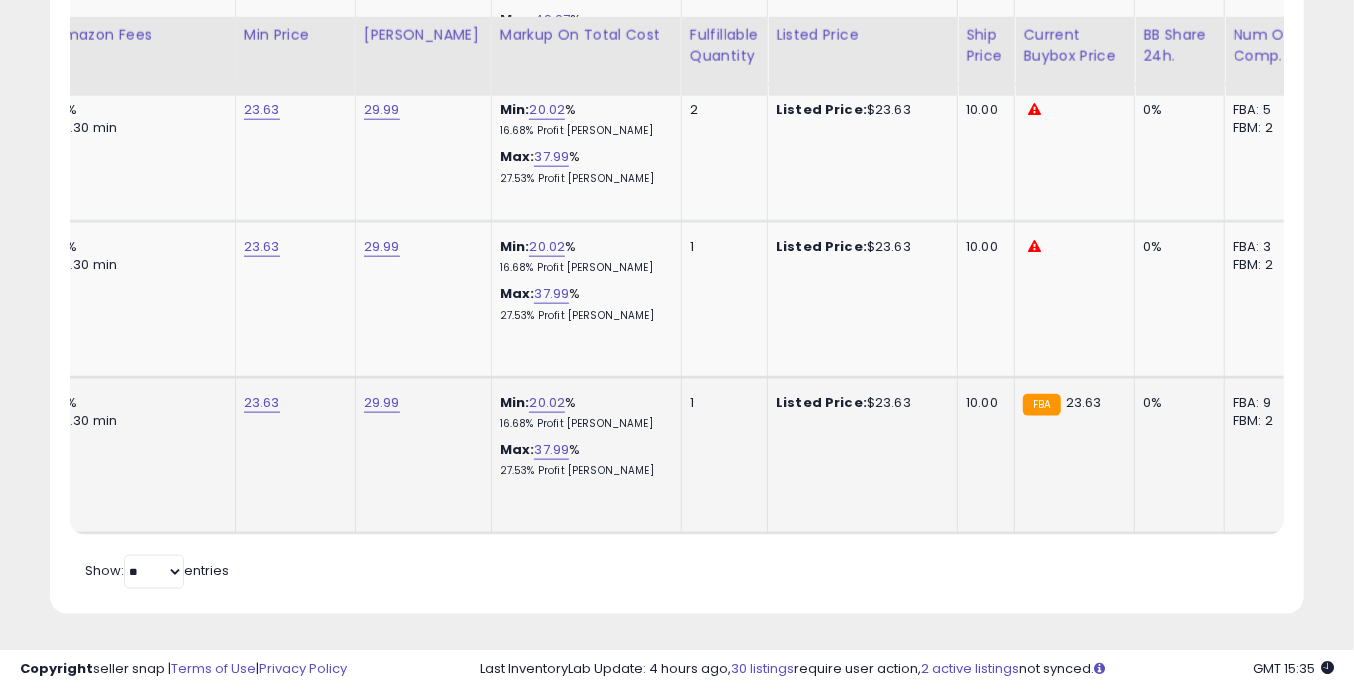 drag, startPoint x: 535, startPoint y: 437, endPoint x: 255, endPoint y: 412, distance: 281.11386 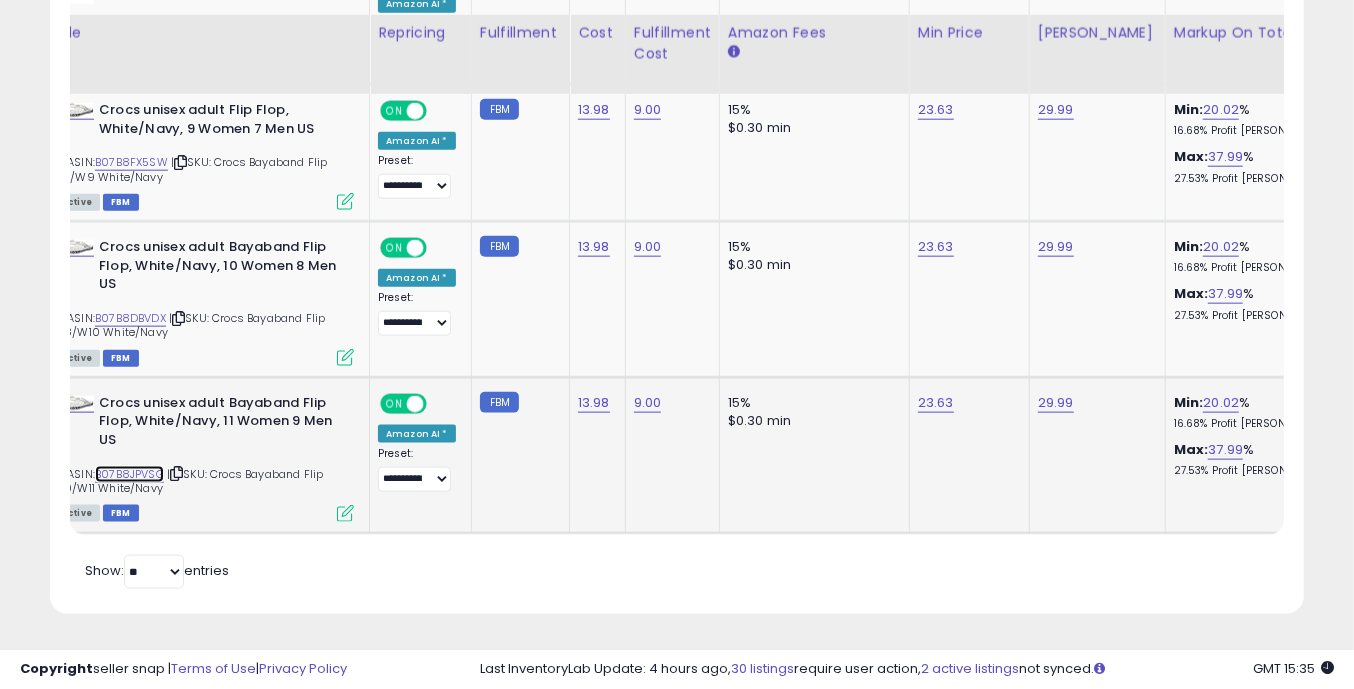 click on "B07B8JPVSG" at bounding box center (129, 474) 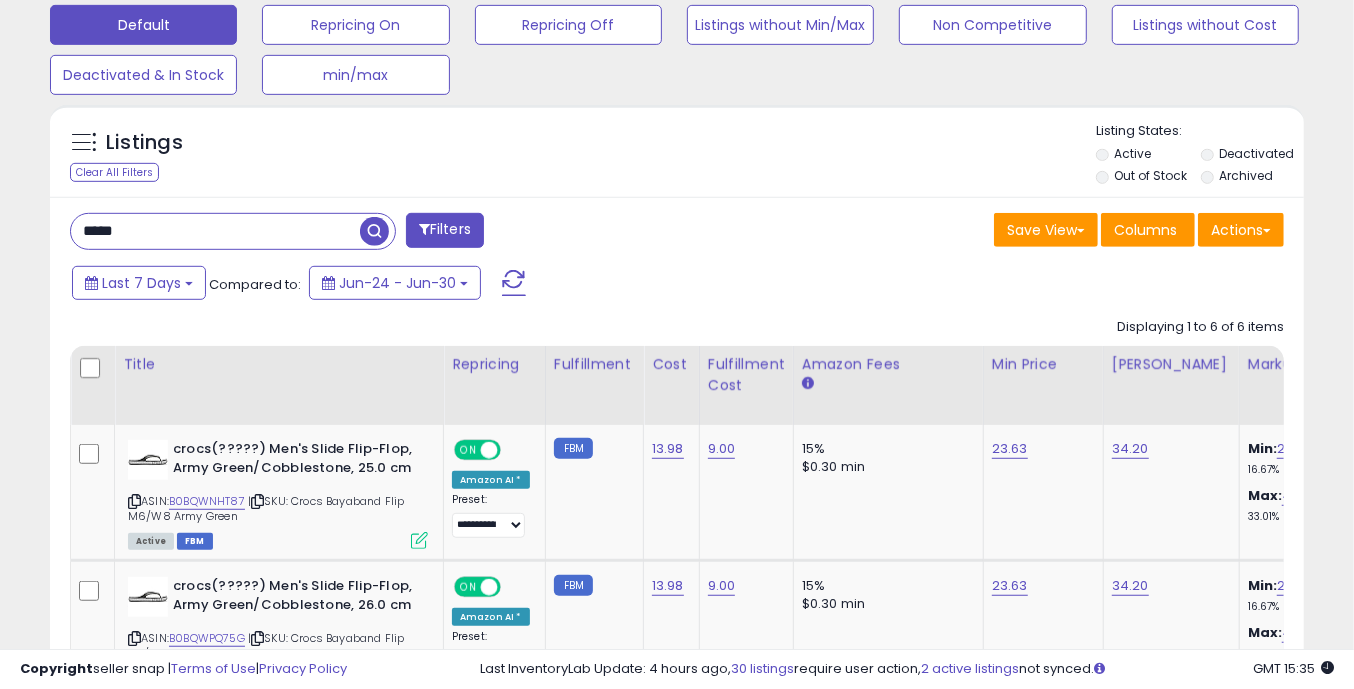 click on "**********" at bounding box center [677, 439] 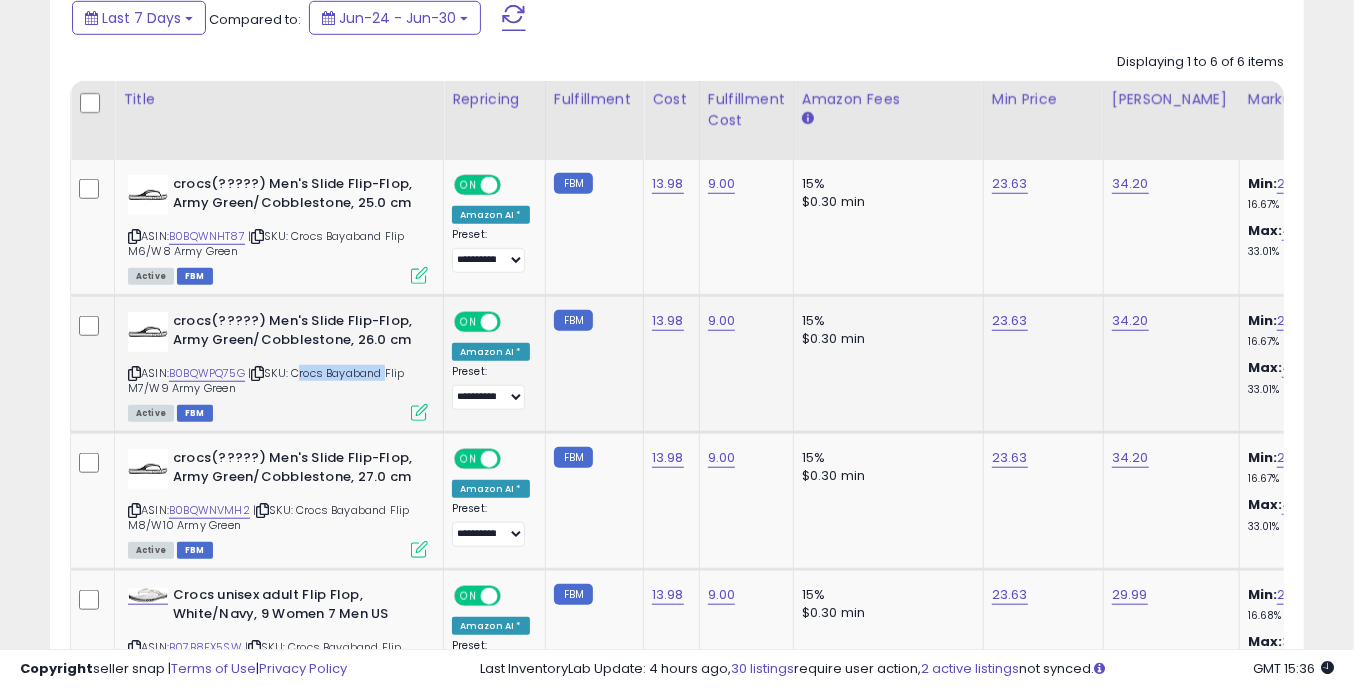 drag, startPoint x: 302, startPoint y: 369, endPoint x: 392, endPoint y: 374, distance: 90.13878 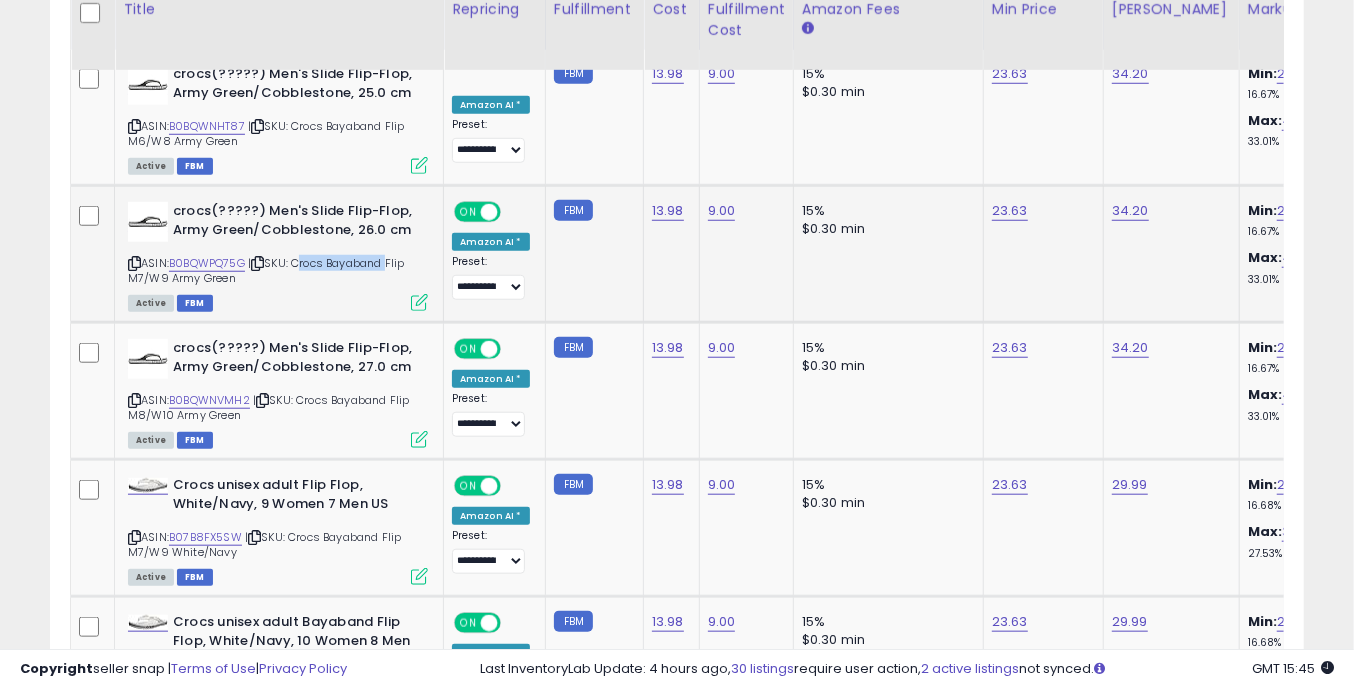 scroll, scrollTop: 625, scrollLeft: 0, axis: vertical 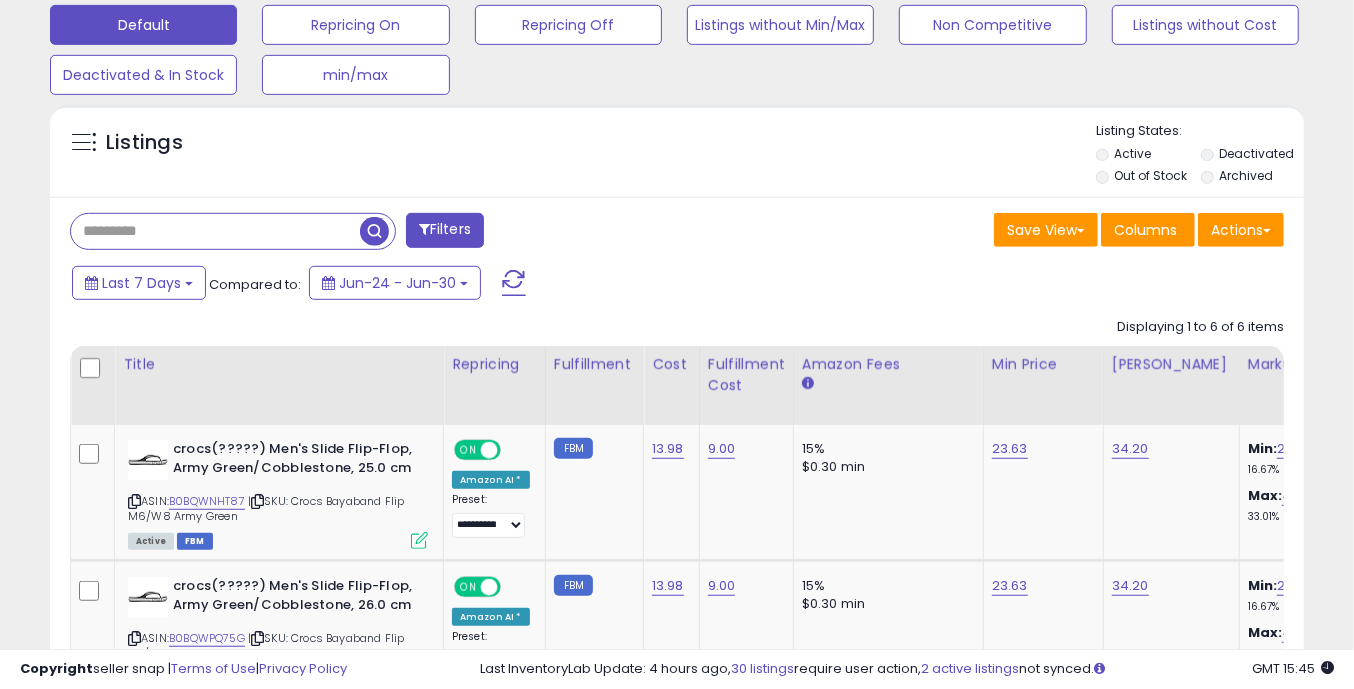 click at bounding box center [215, 231] 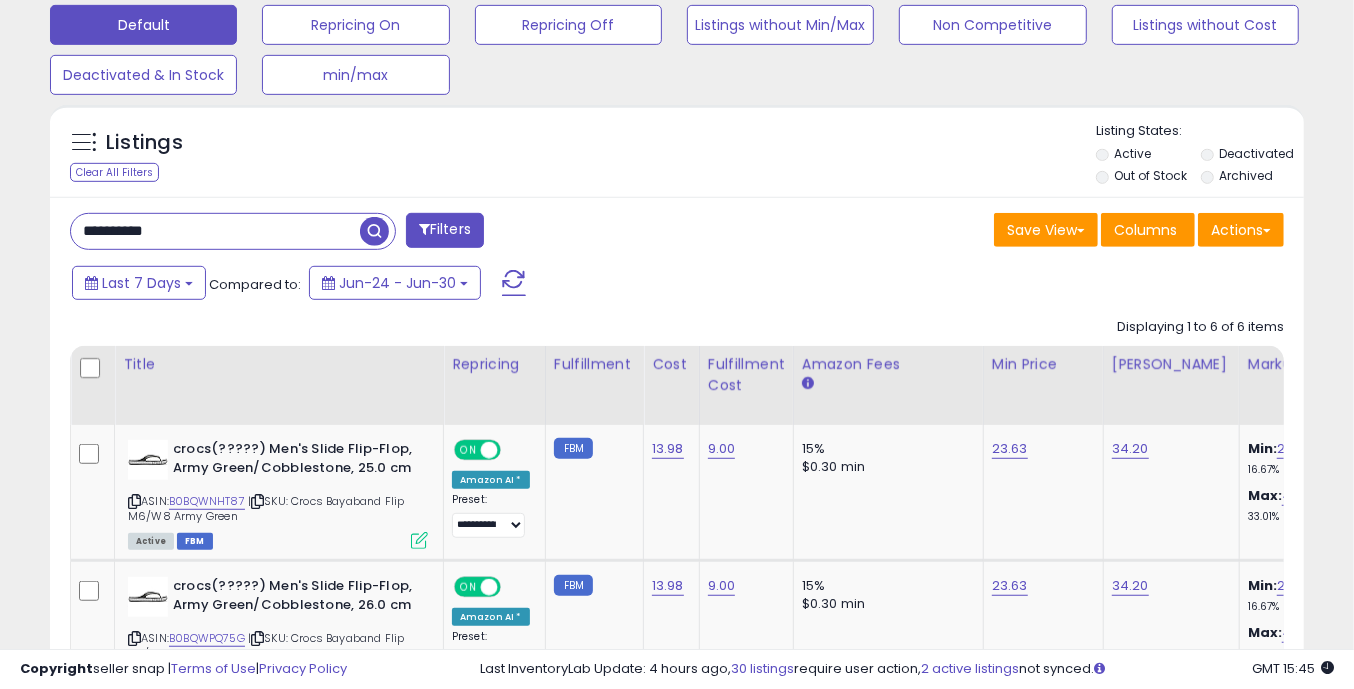 type on "**********" 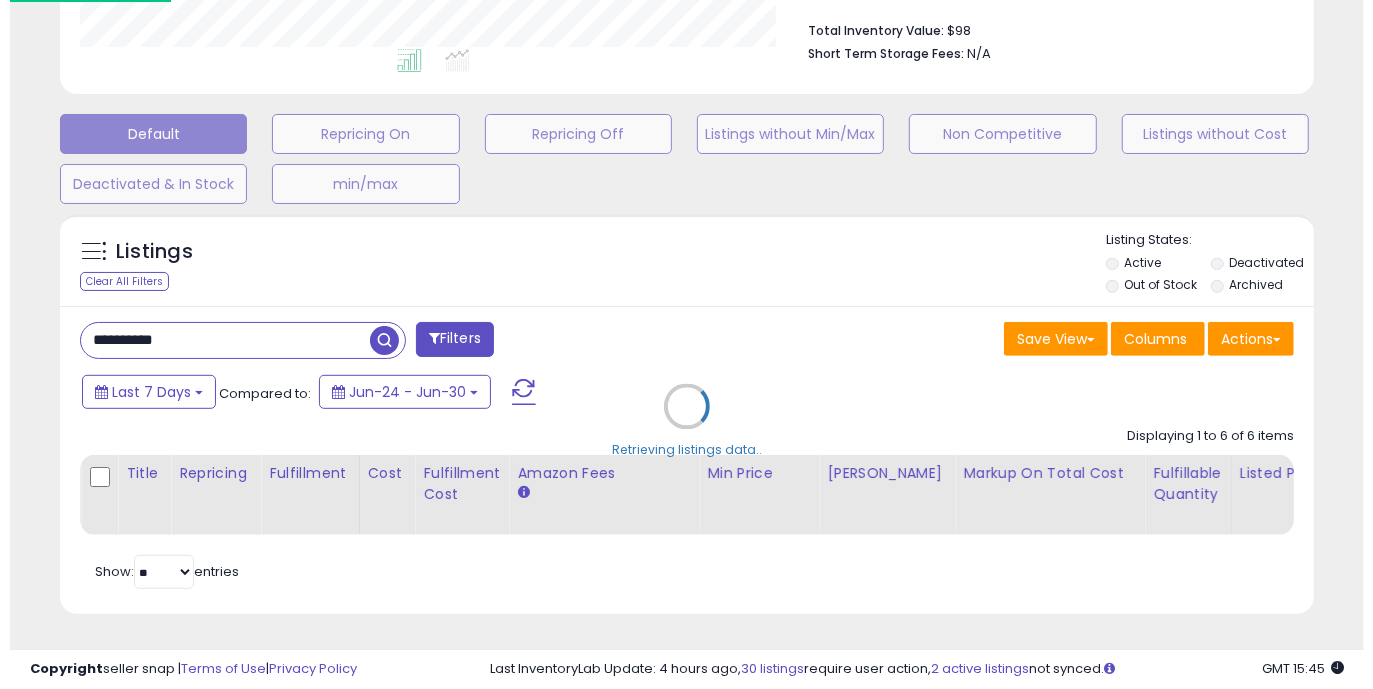 scroll, scrollTop: 532, scrollLeft: 0, axis: vertical 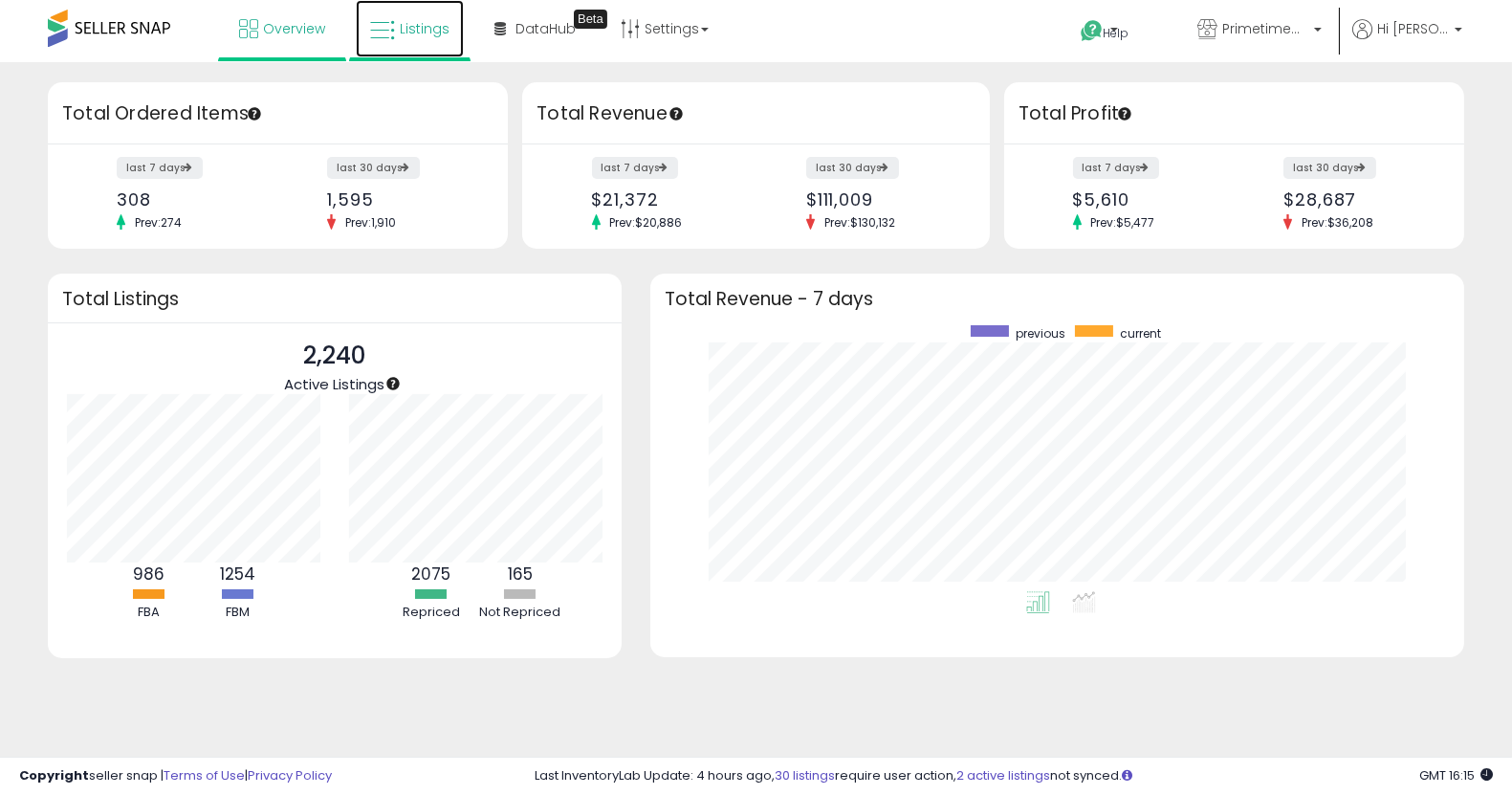 click on "Listings" at bounding box center [409, 29] 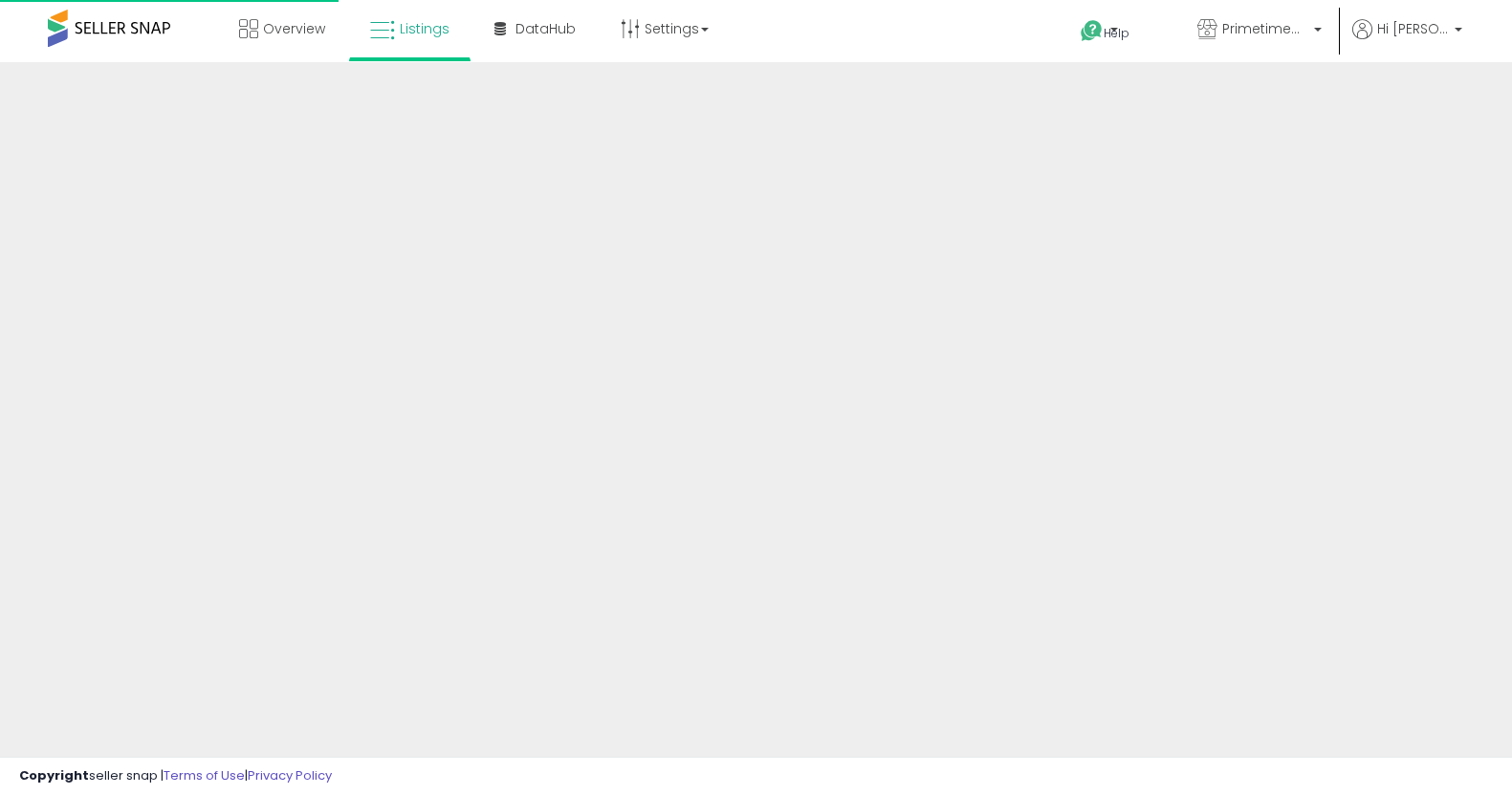 scroll, scrollTop: 0, scrollLeft: 0, axis: both 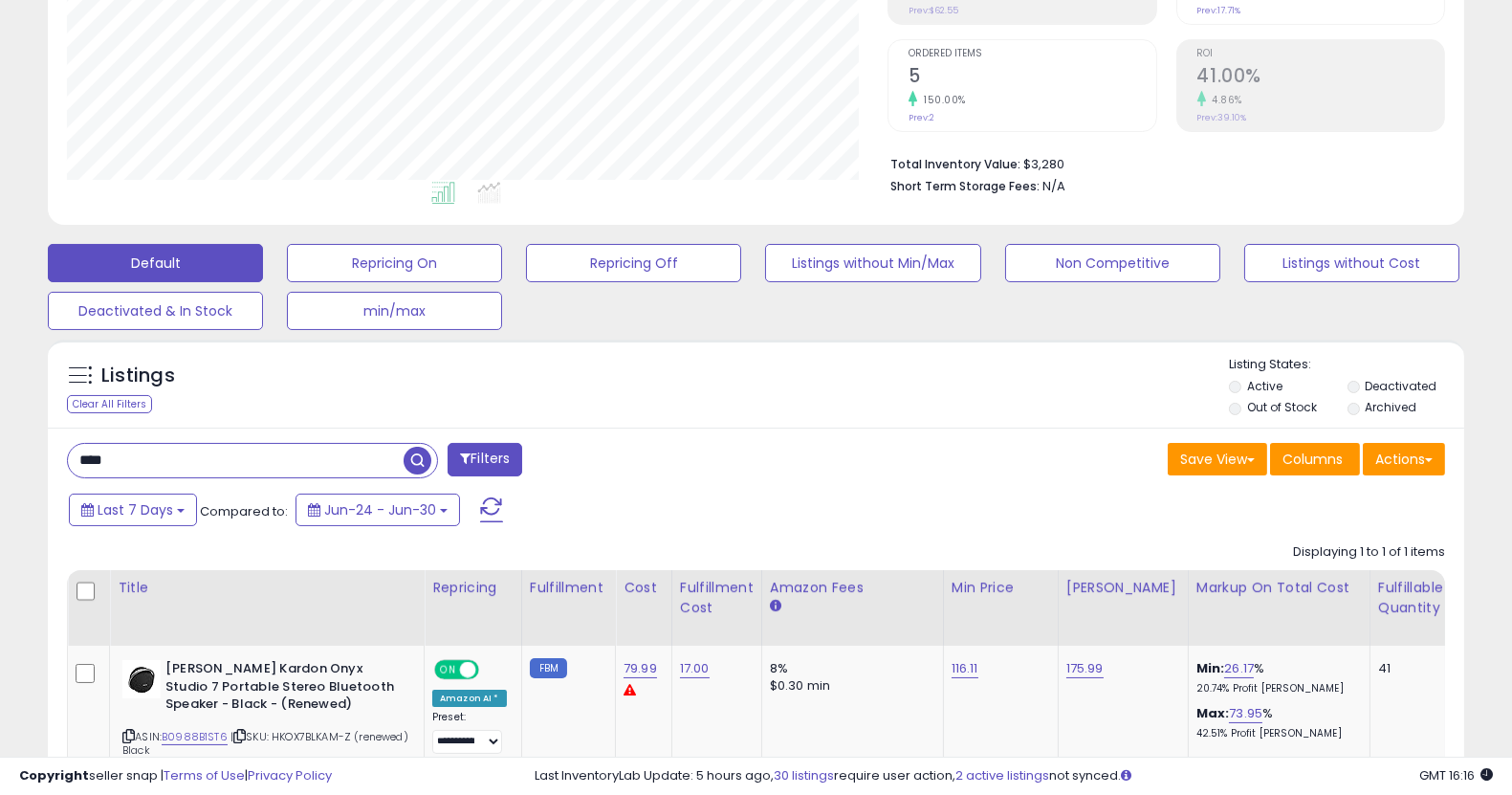 paste on "******" 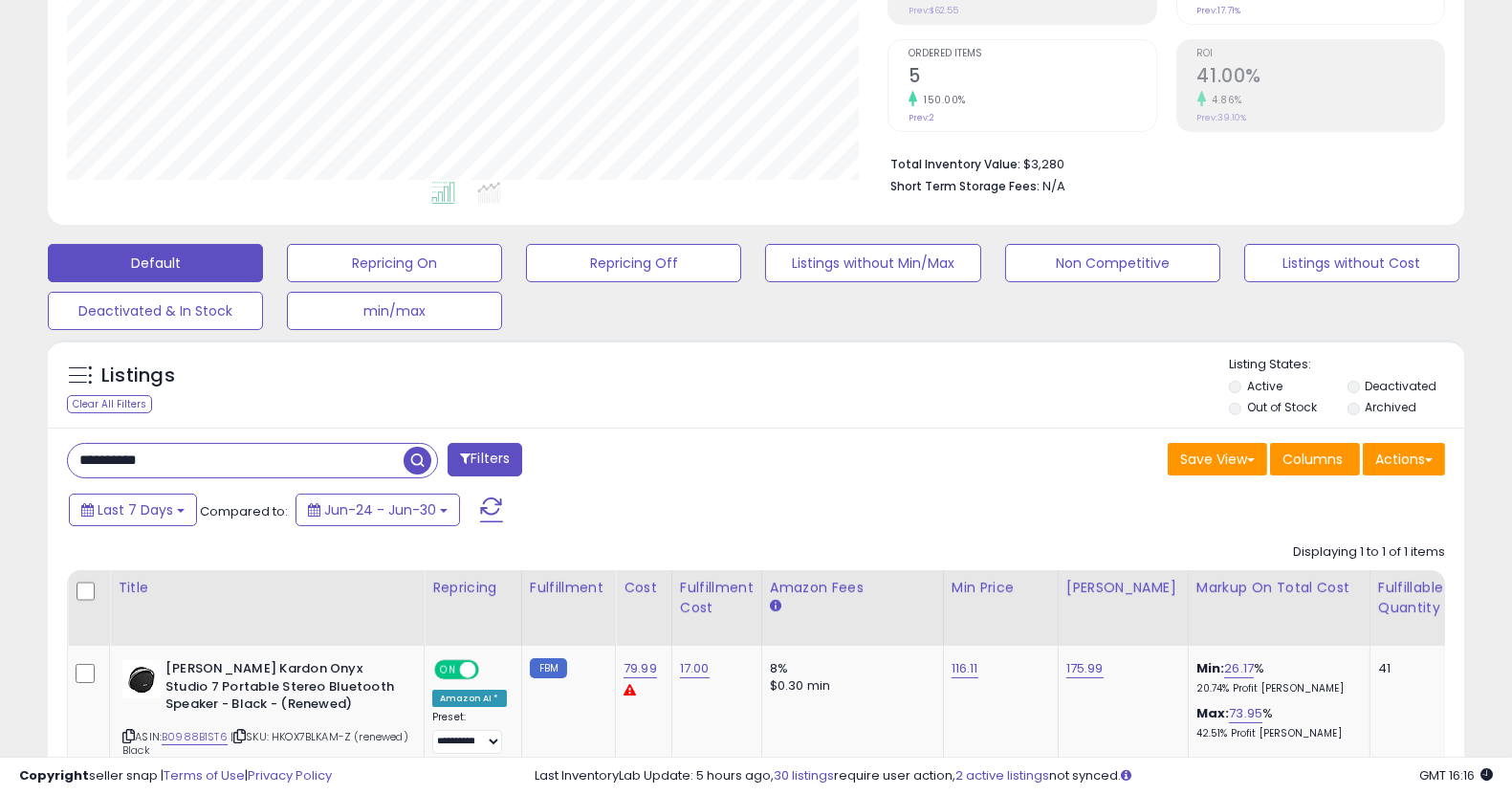 drag, startPoint x: 200, startPoint y: 468, endPoint x: 59, endPoint y: 469, distance: 141.0035 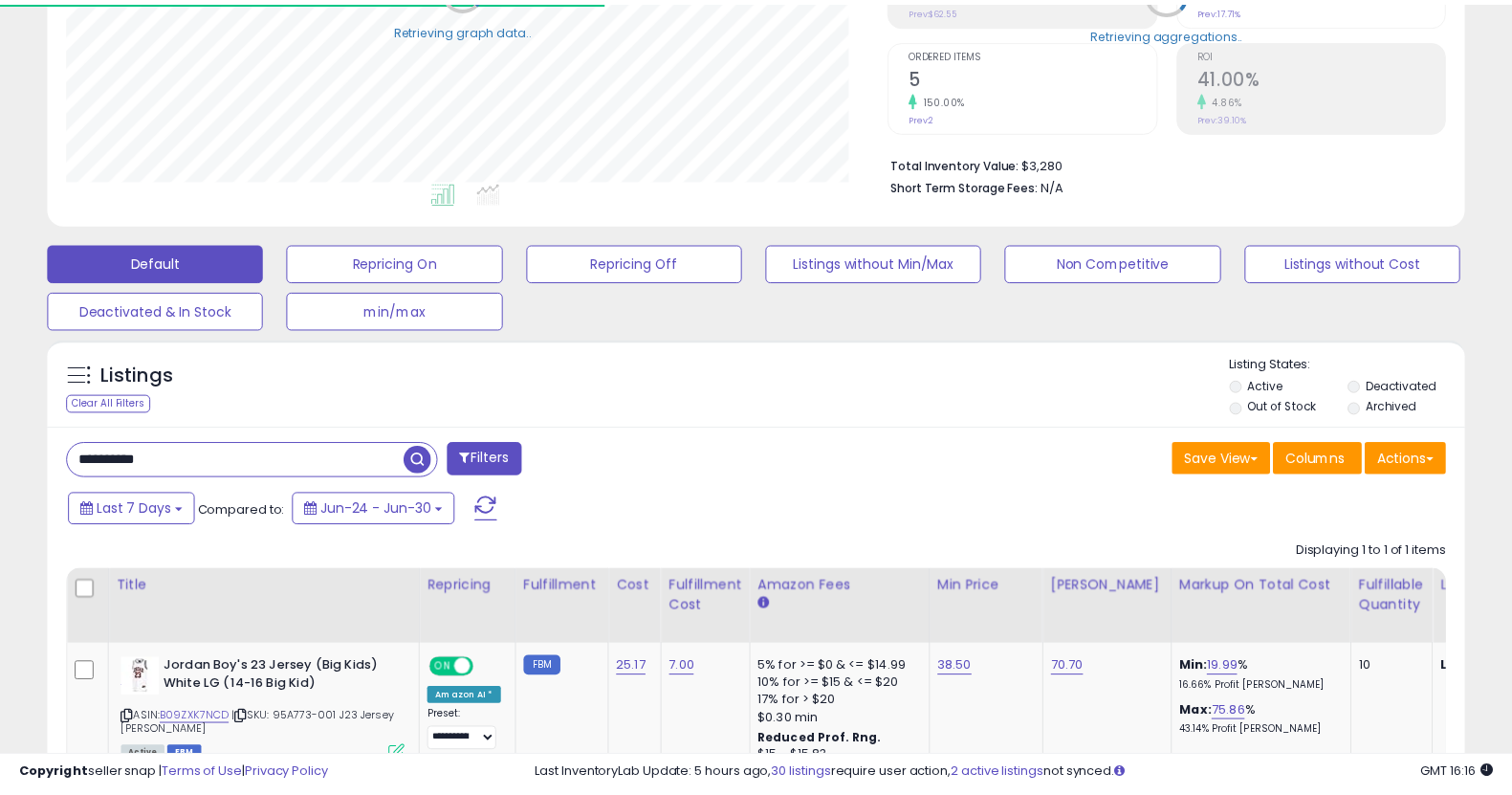 scroll, scrollTop: 391, scrollLeft: 820, axis: both 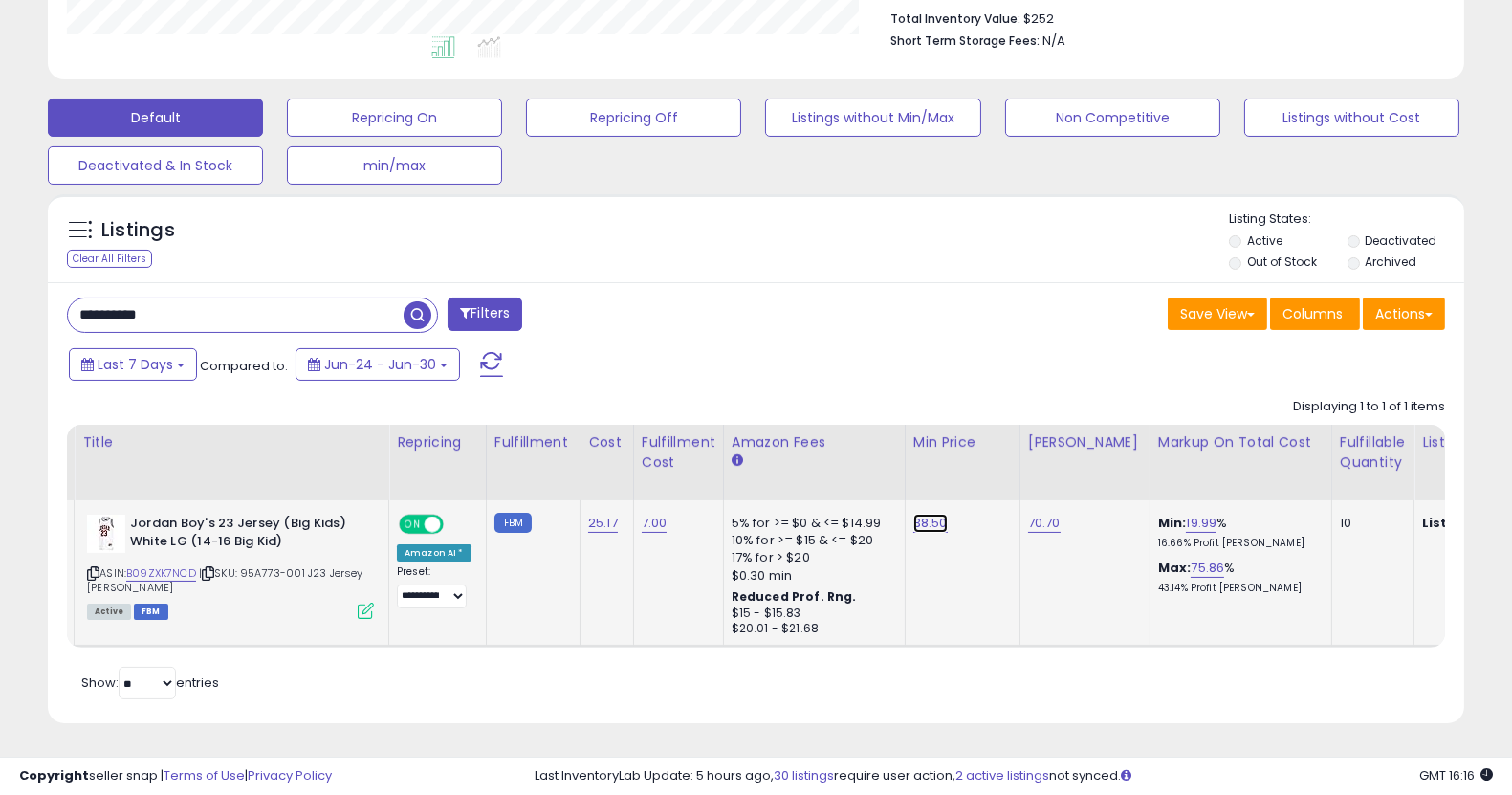 click on "38.50" at bounding box center (931, 523) 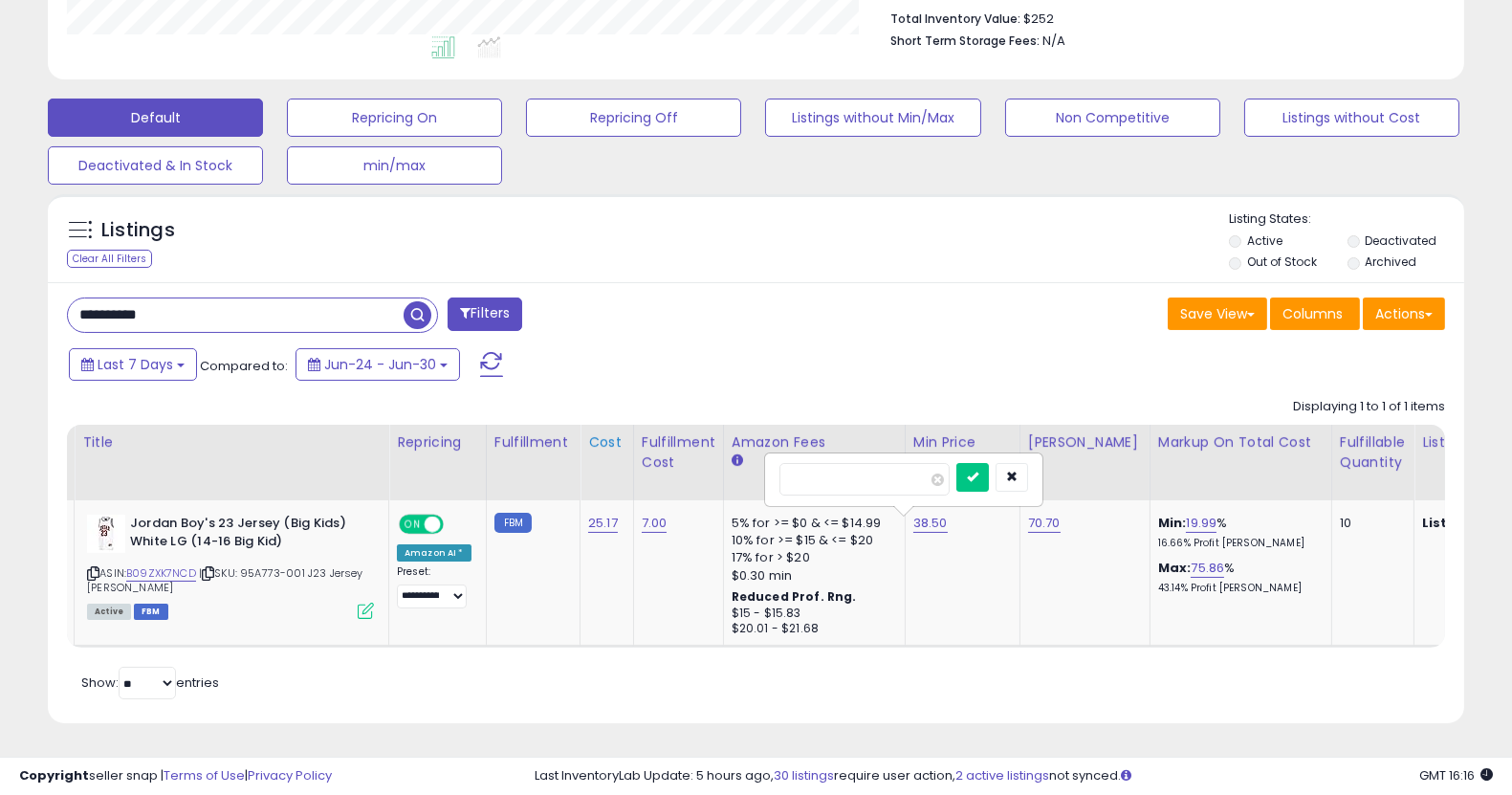 drag, startPoint x: 864, startPoint y: 463, endPoint x: 589, endPoint y: 440, distance: 275.96014 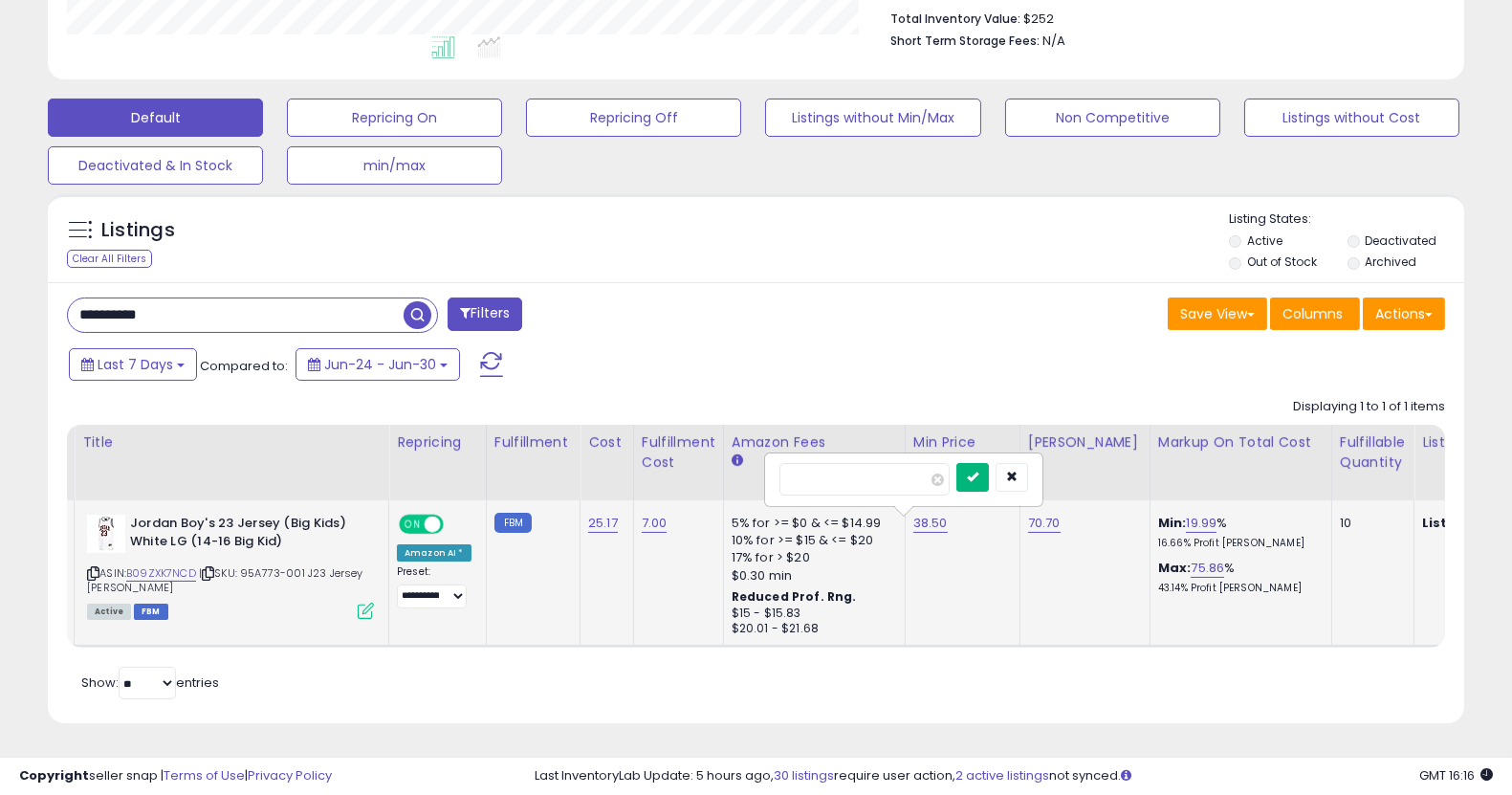 type on "**" 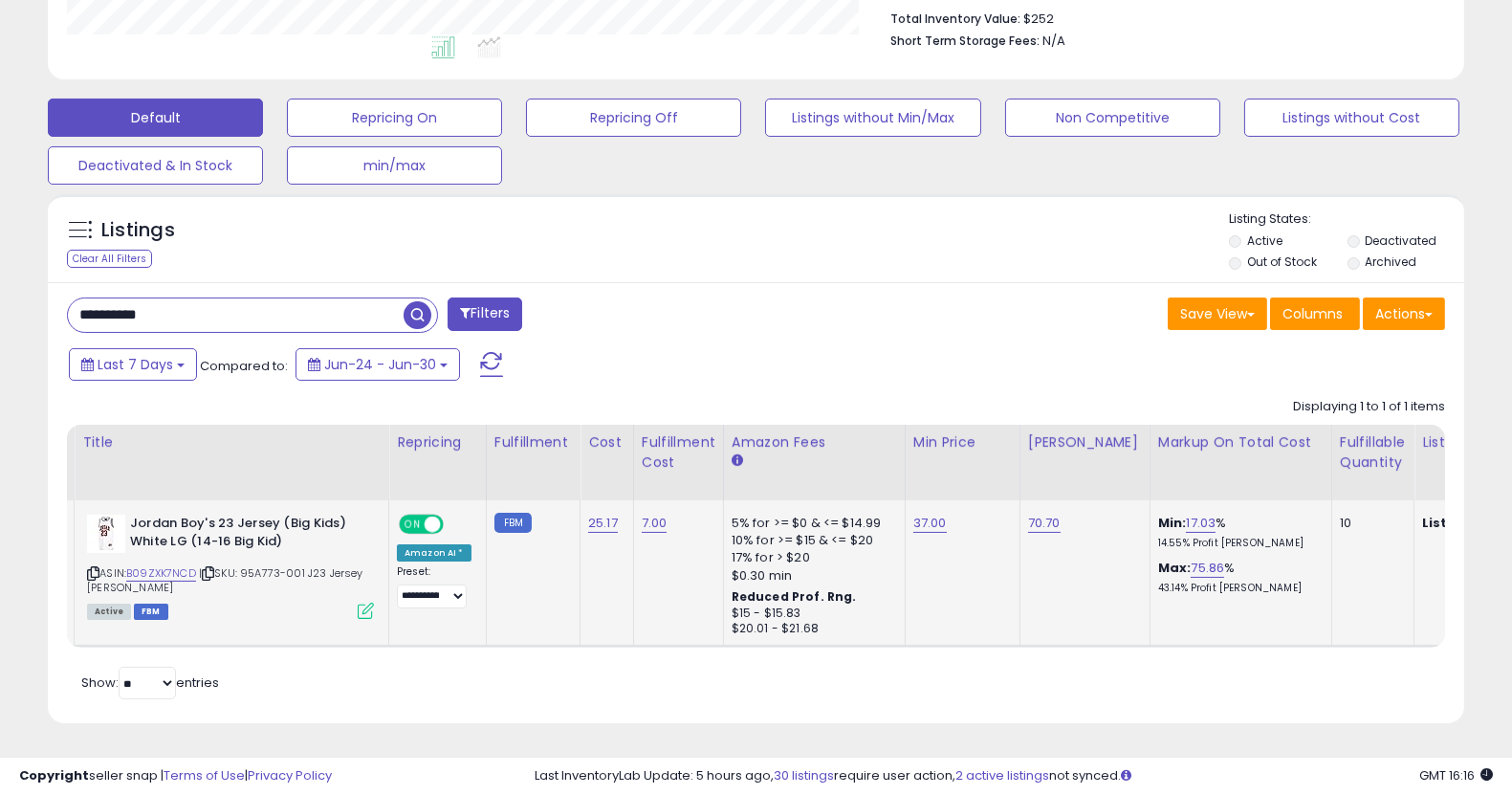 scroll, scrollTop: 0, scrollLeft: 196, axis: horizontal 